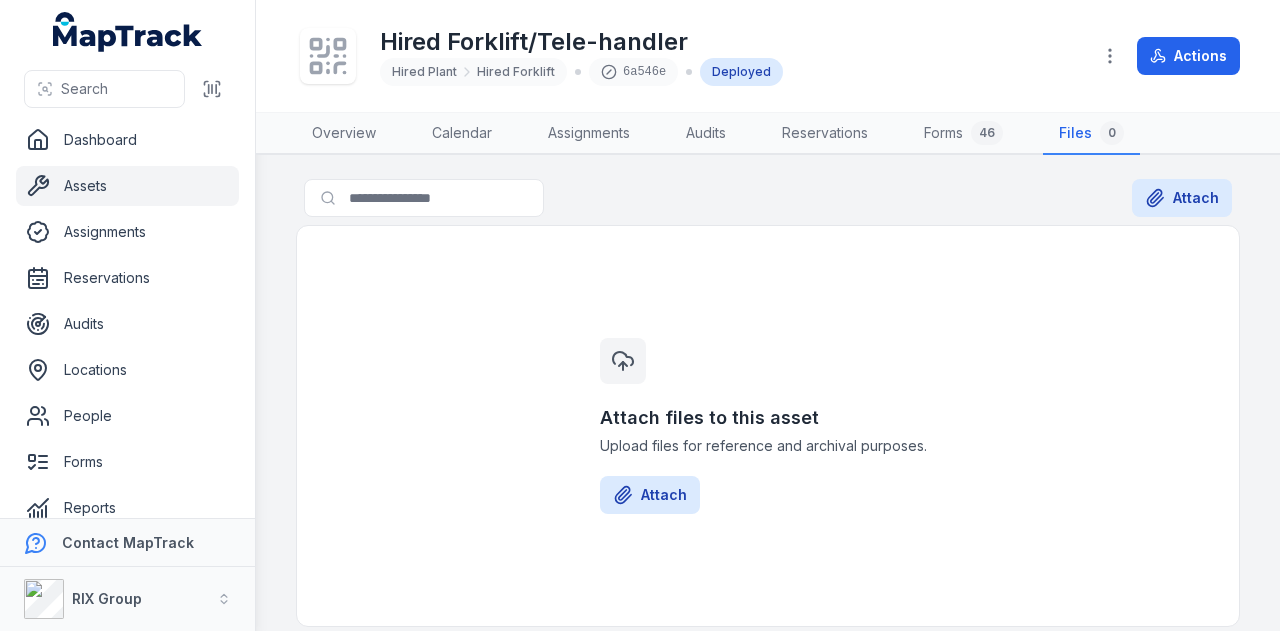 scroll, scrollTop: 0, scrollLeft: 0, axis: both 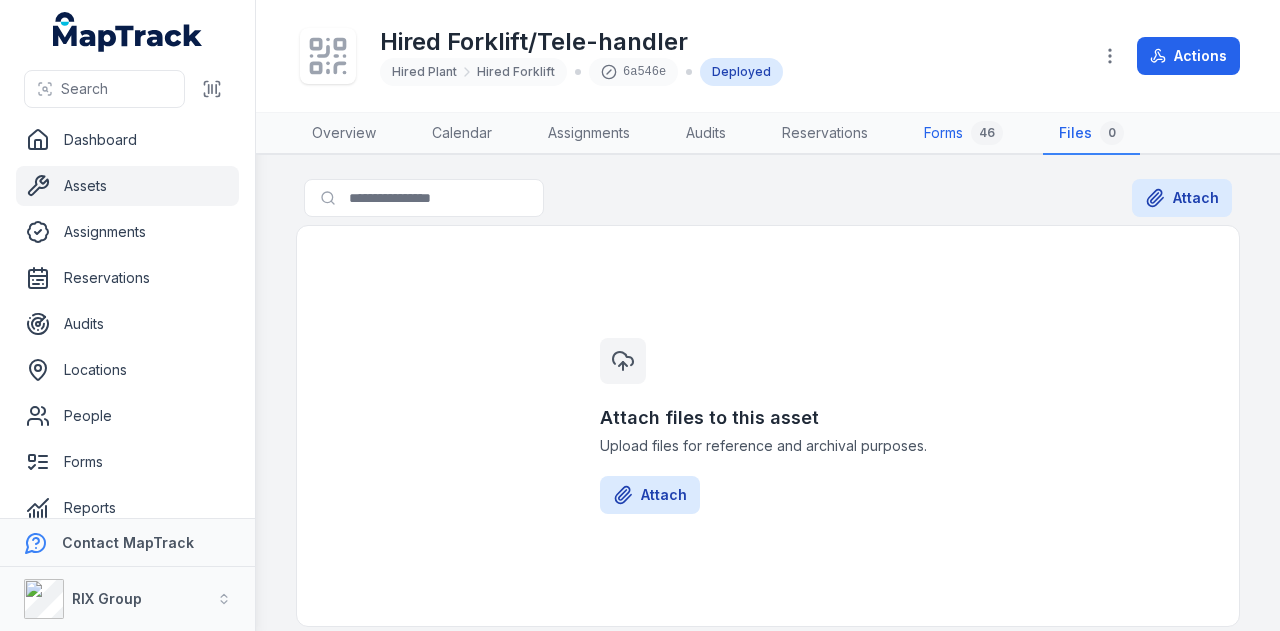 click on "Forms 46" at bounding box center (963, 134) 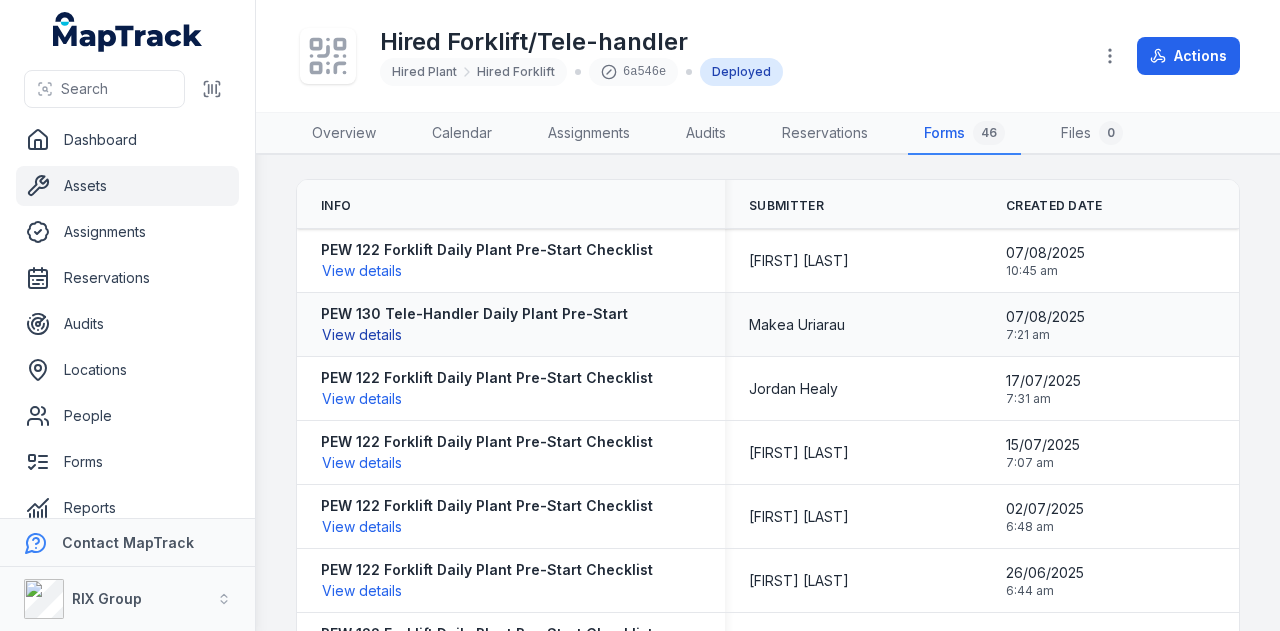 click on "View details" at bounding box center (362, 335) 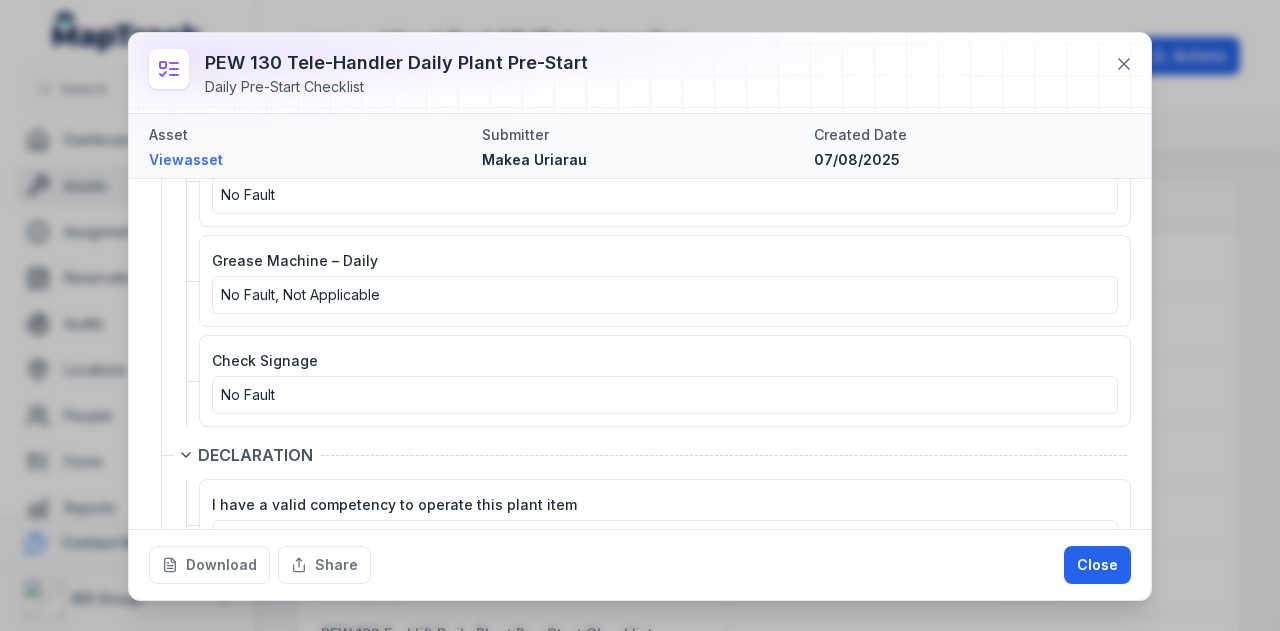 scroll, scrollTop: 2990, scrollLeft: 0, axis: vertical 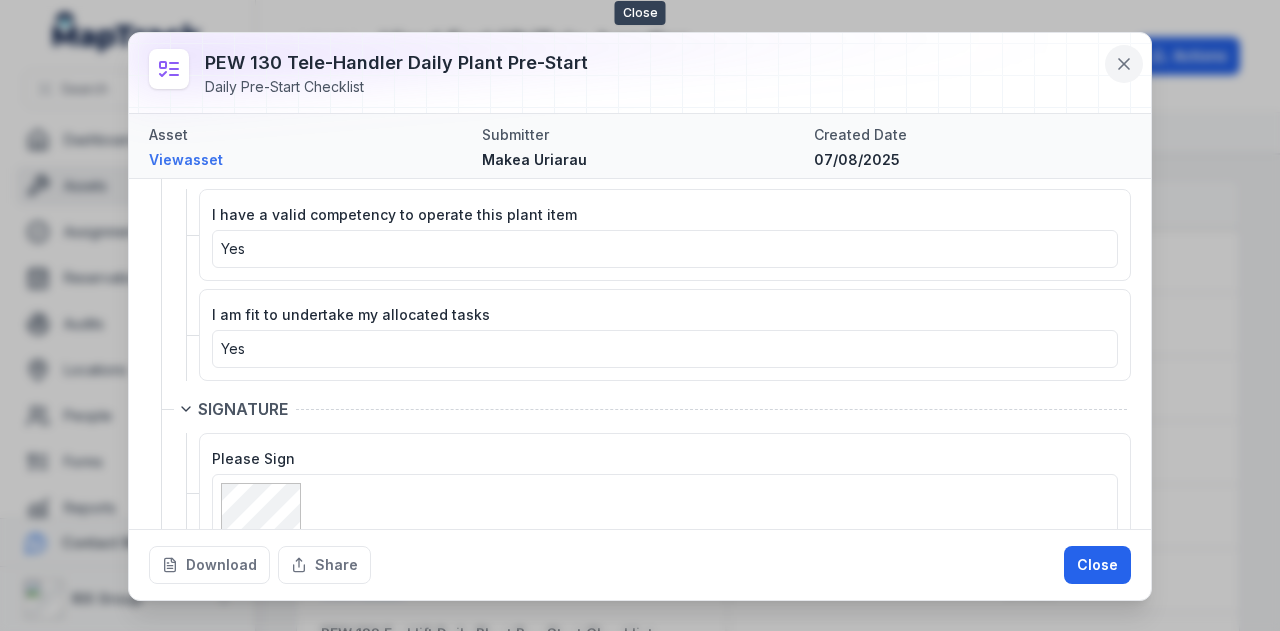 click 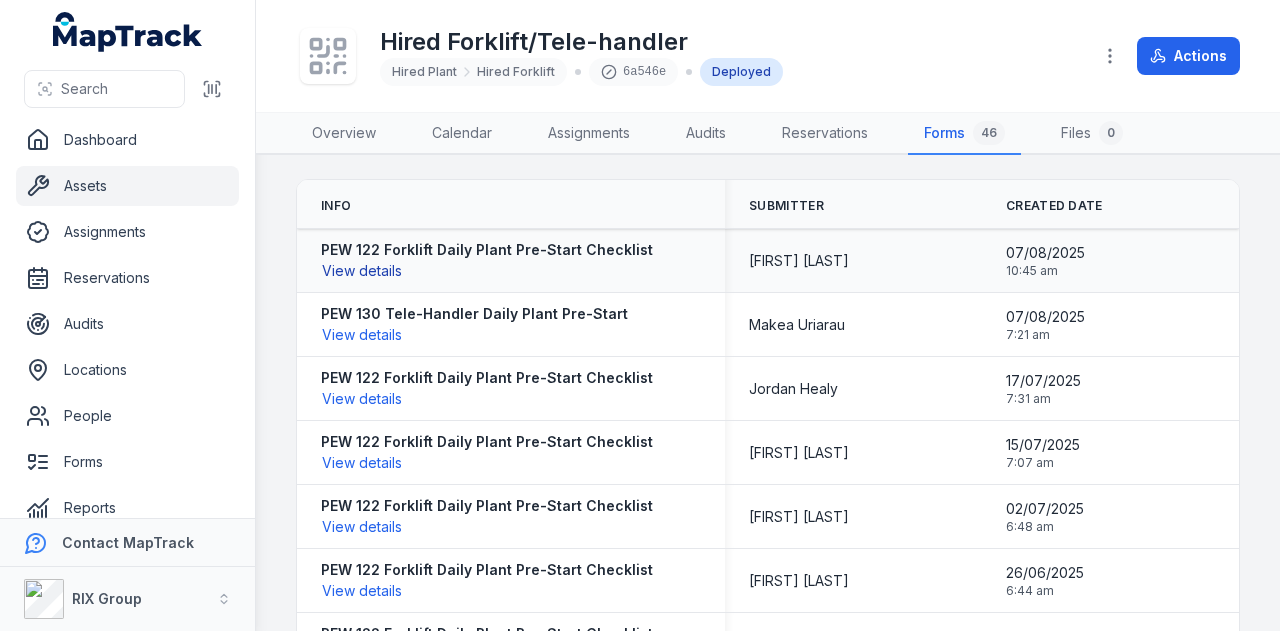 click on "View details" at bounding box center (362, 271) 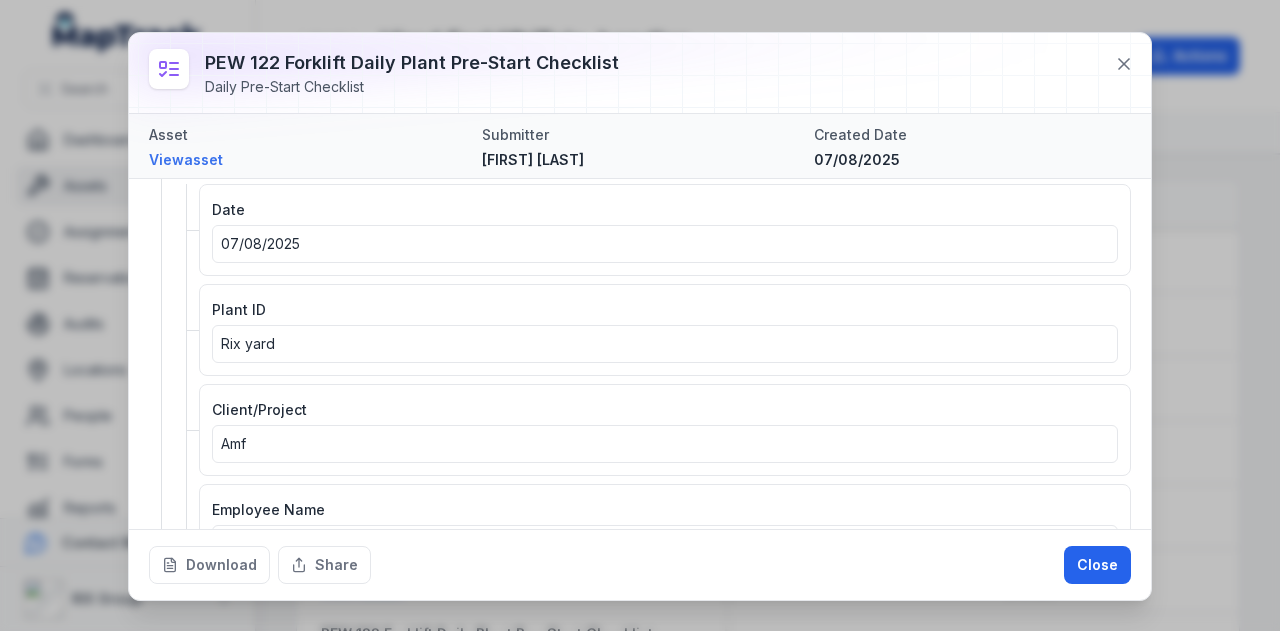 scroll, scrollTop: 100, scrollLeft: 0, axis: vertical 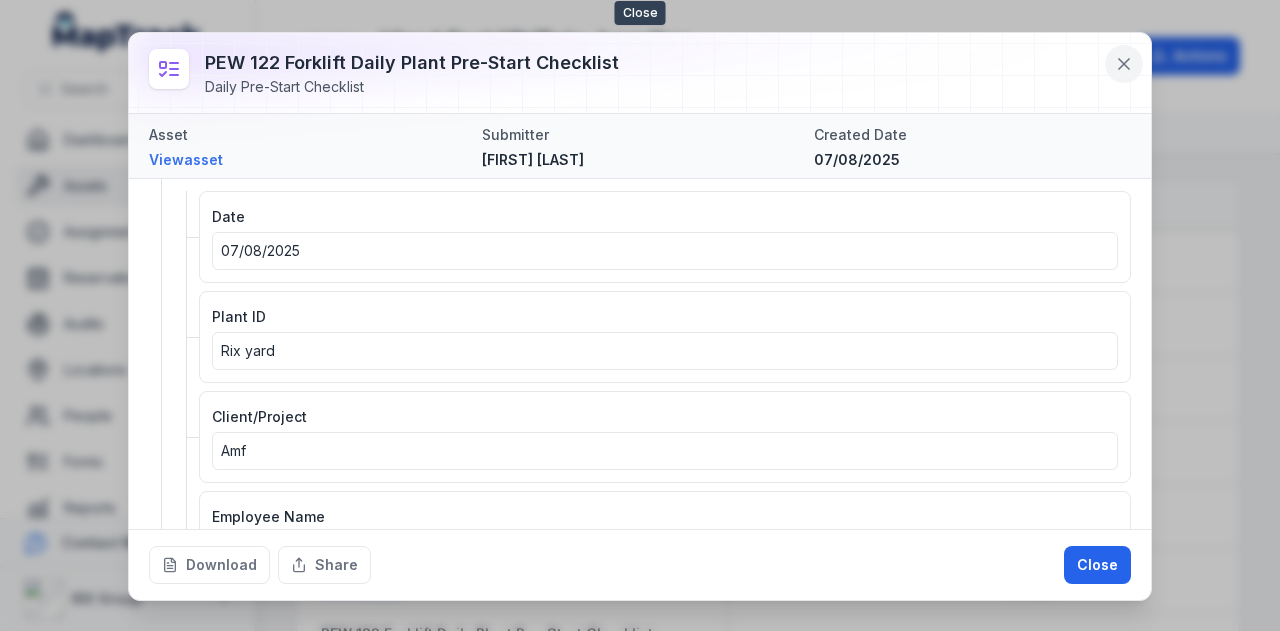 click 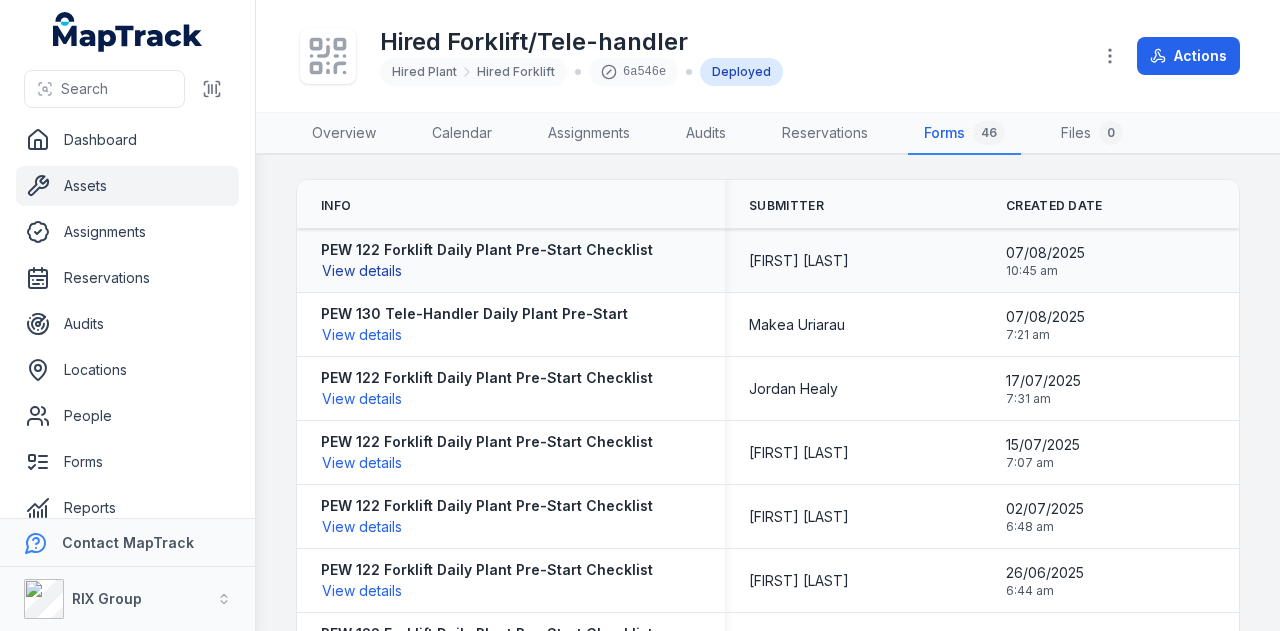 click on "View details" at bounding box center [362, 271] 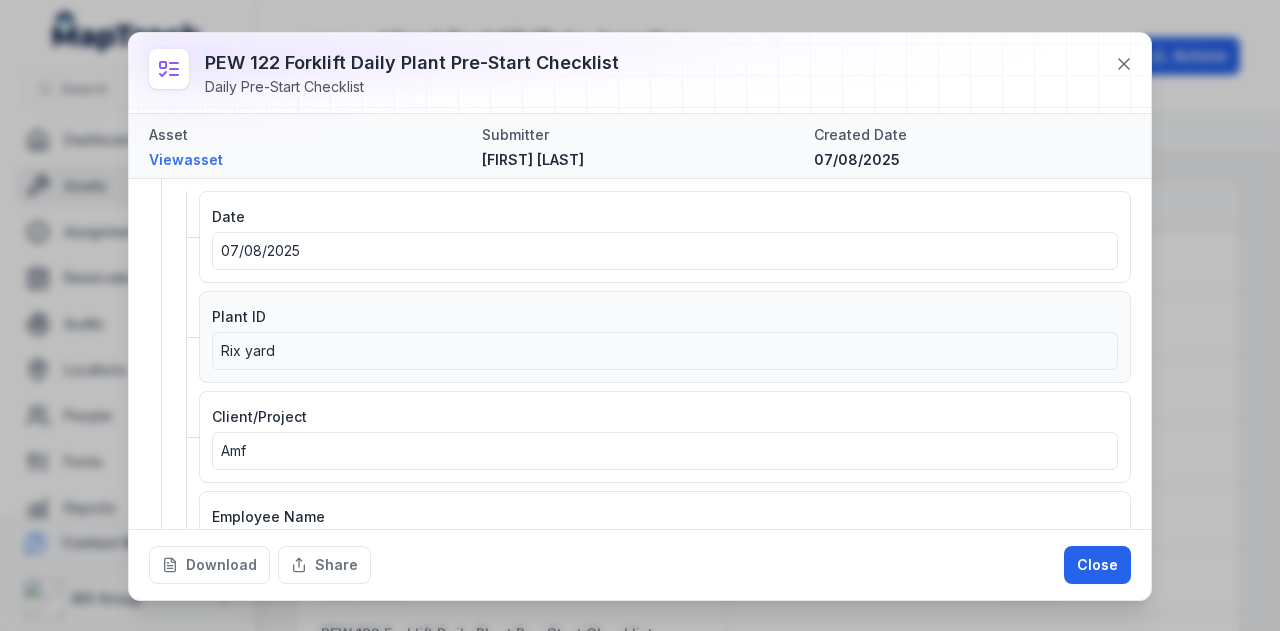 scroll, scrollTop: 200, scrollLeft: 0, axis: vertical 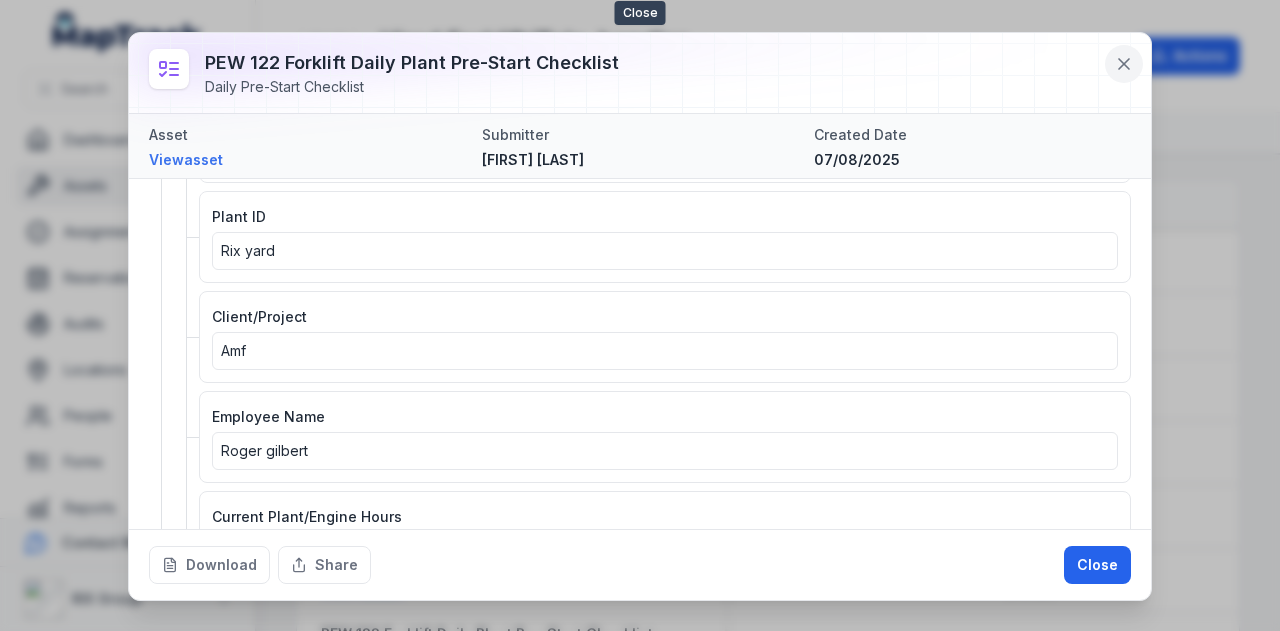 click 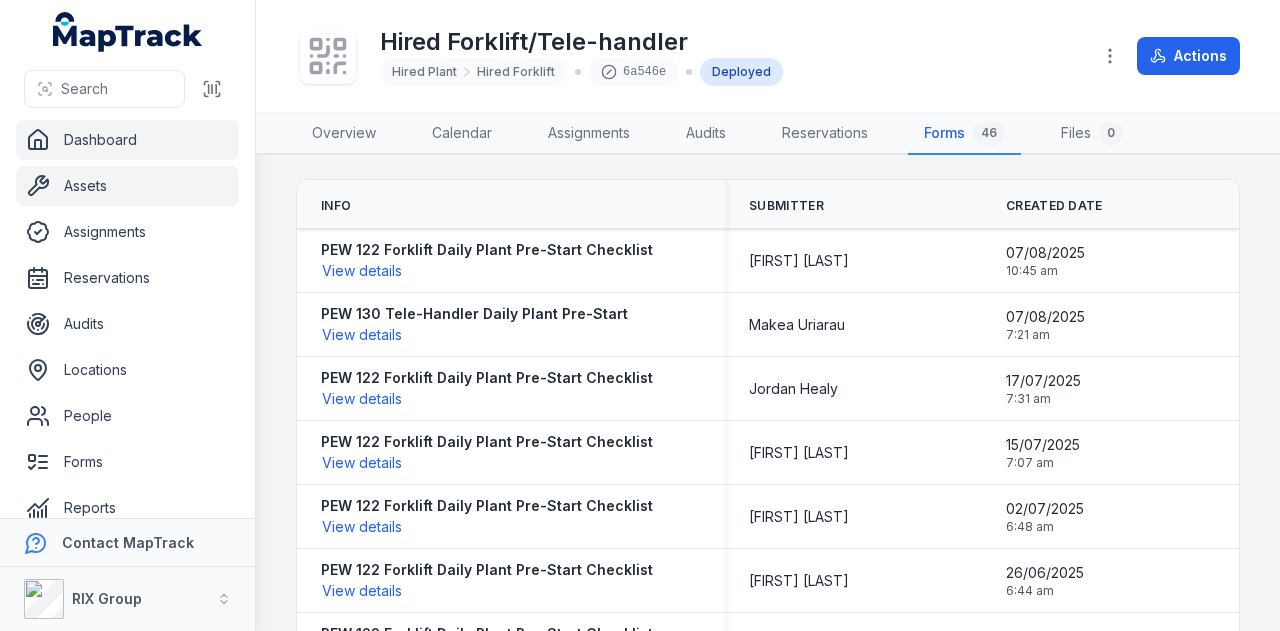 click on "Dashboard" at bounding box center [127, 140] 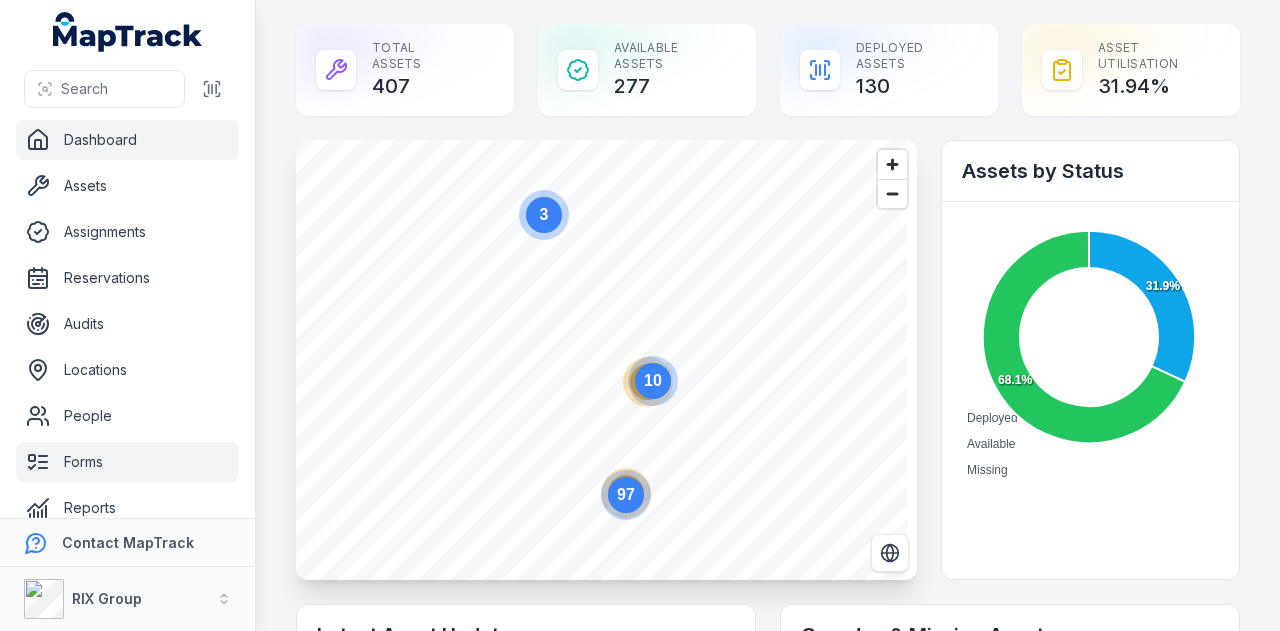 click on "Forms" at bounding box center (127, 462) 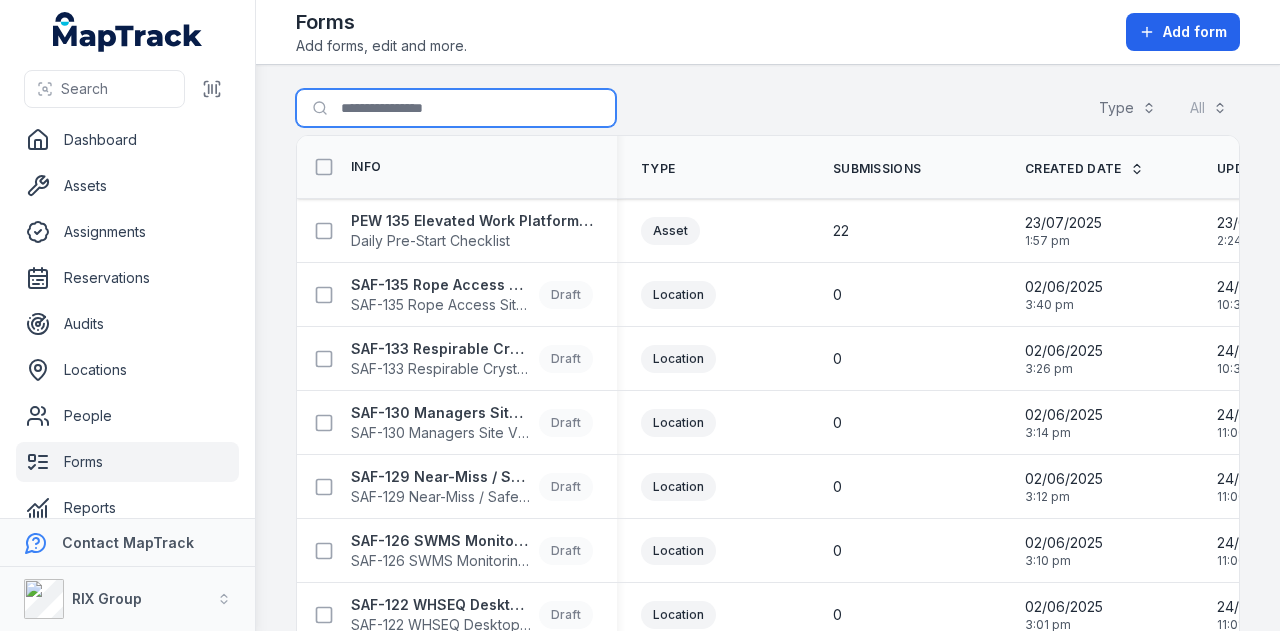 click on "Search for forms" at bounding box center [456, 108] 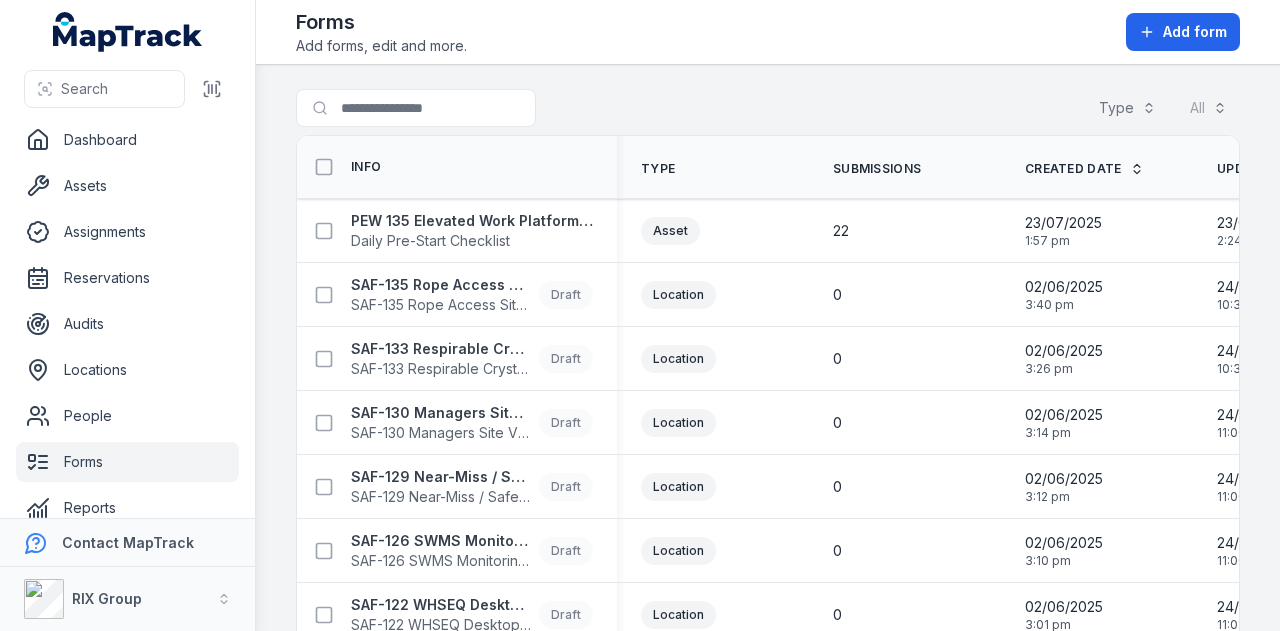 click on "Search for  forms Type All" at bounding box center (768, 112) 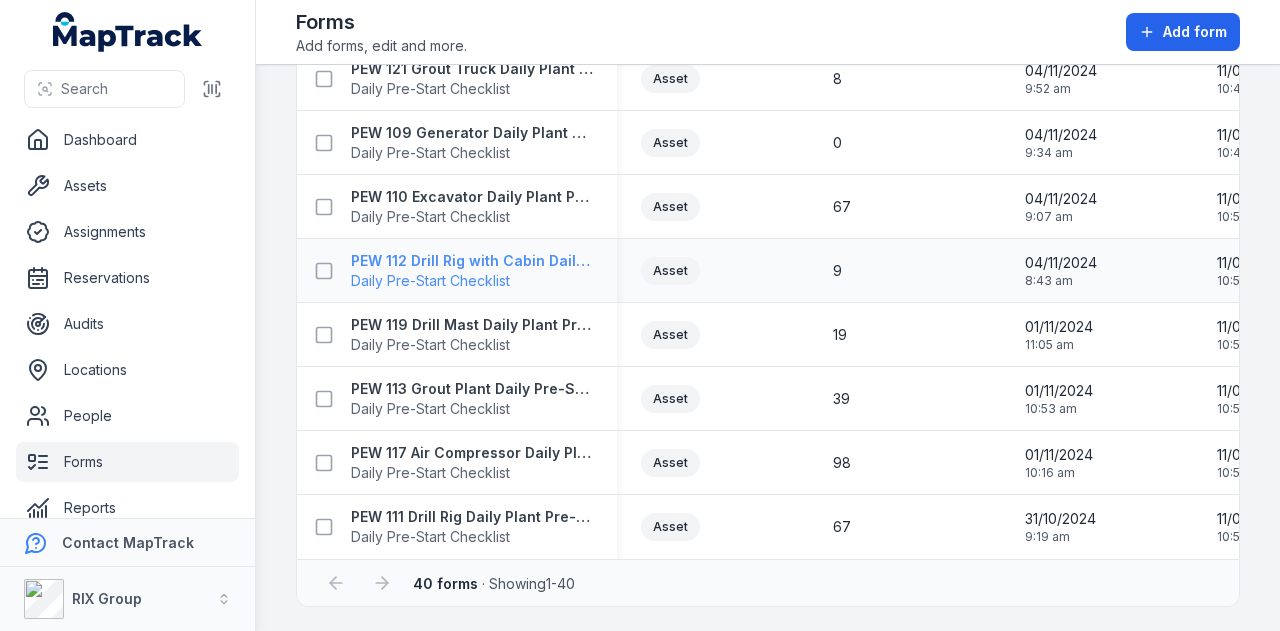 scroll, scrollTop: 2204, scrollLeft: 0, axis: vertical 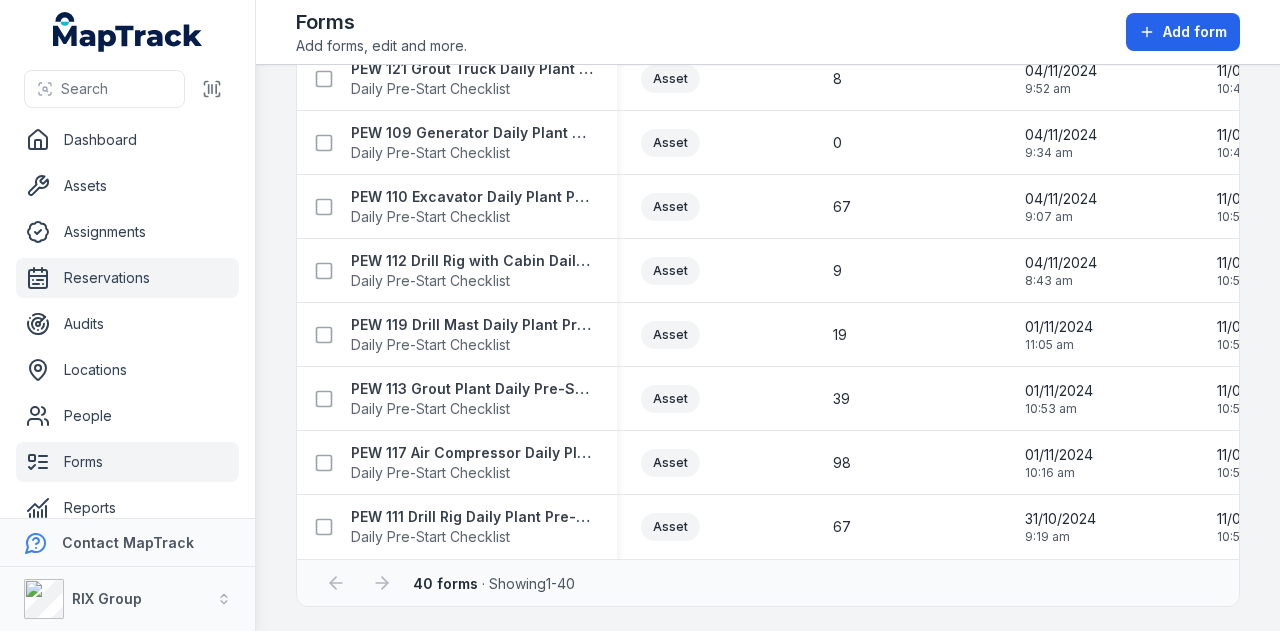 click on "Reservations" at bounding box center [127, 278] 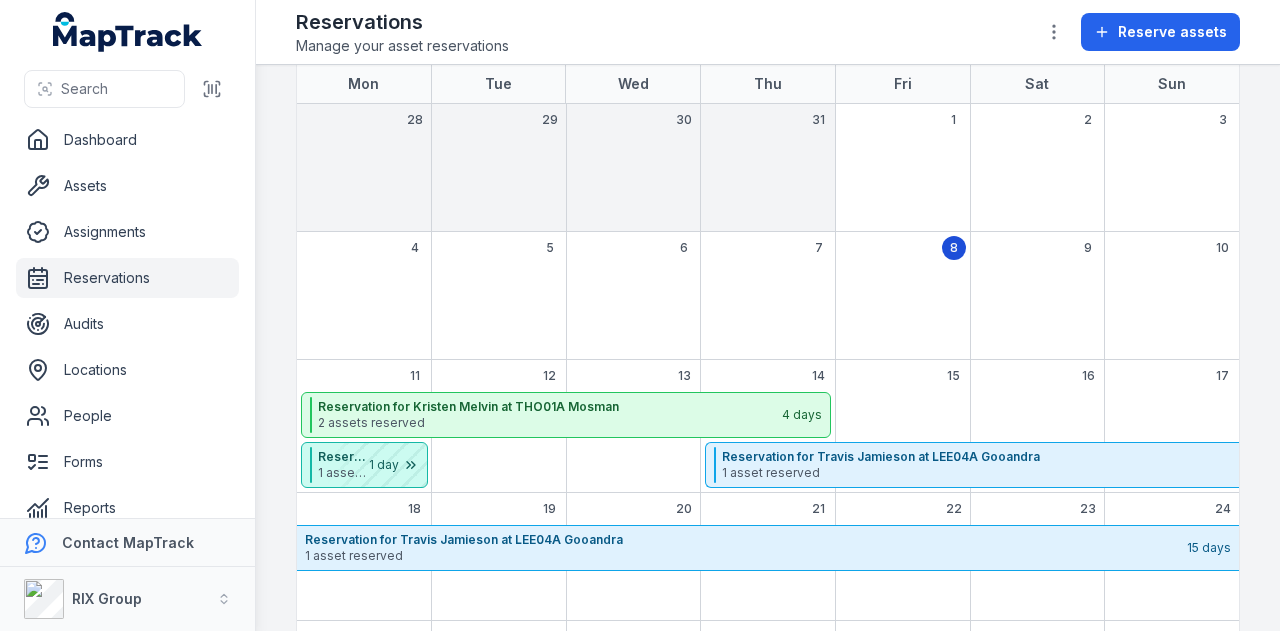 scroll, scrollTop: 200, scrollLeft: 0, axis: vertical 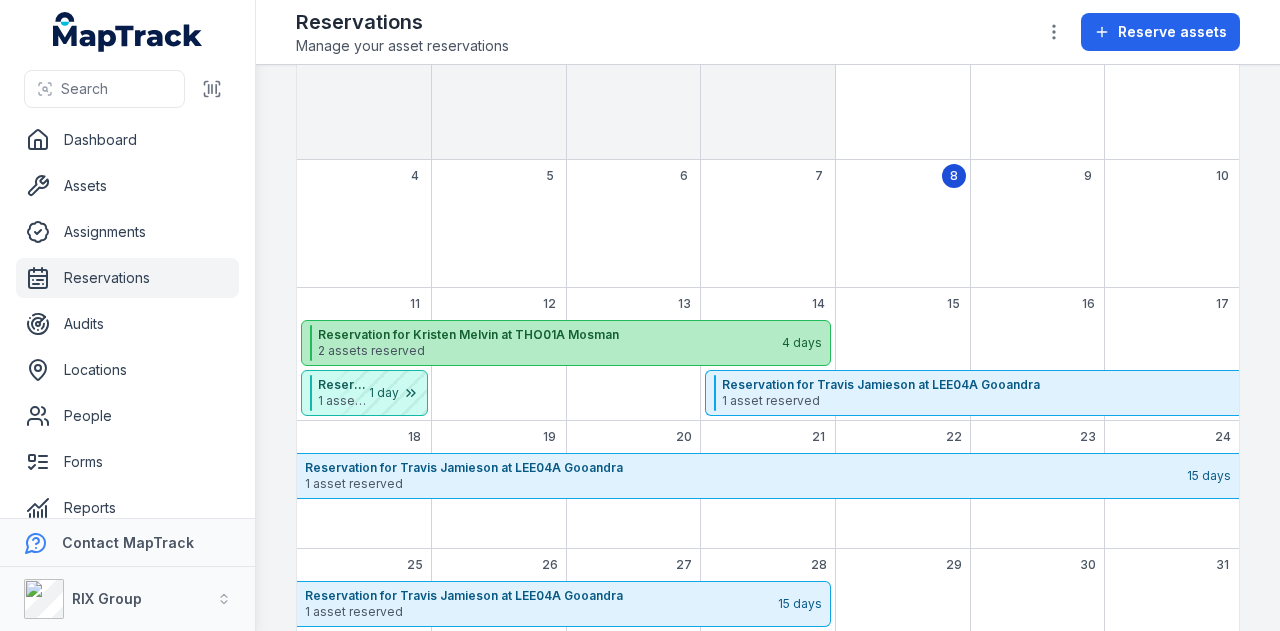 click on "2 assets reserved" at bounding box center (549, 351) 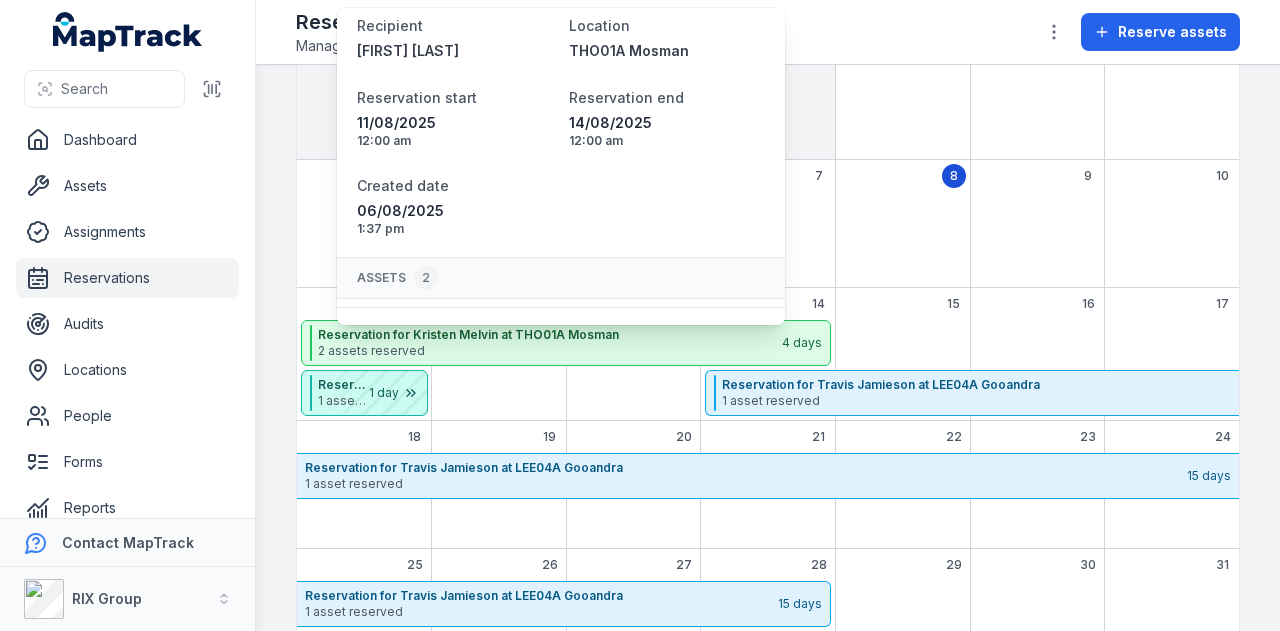 scroll, scrollTop: 124, scrollLeft: 0, axis: vertical 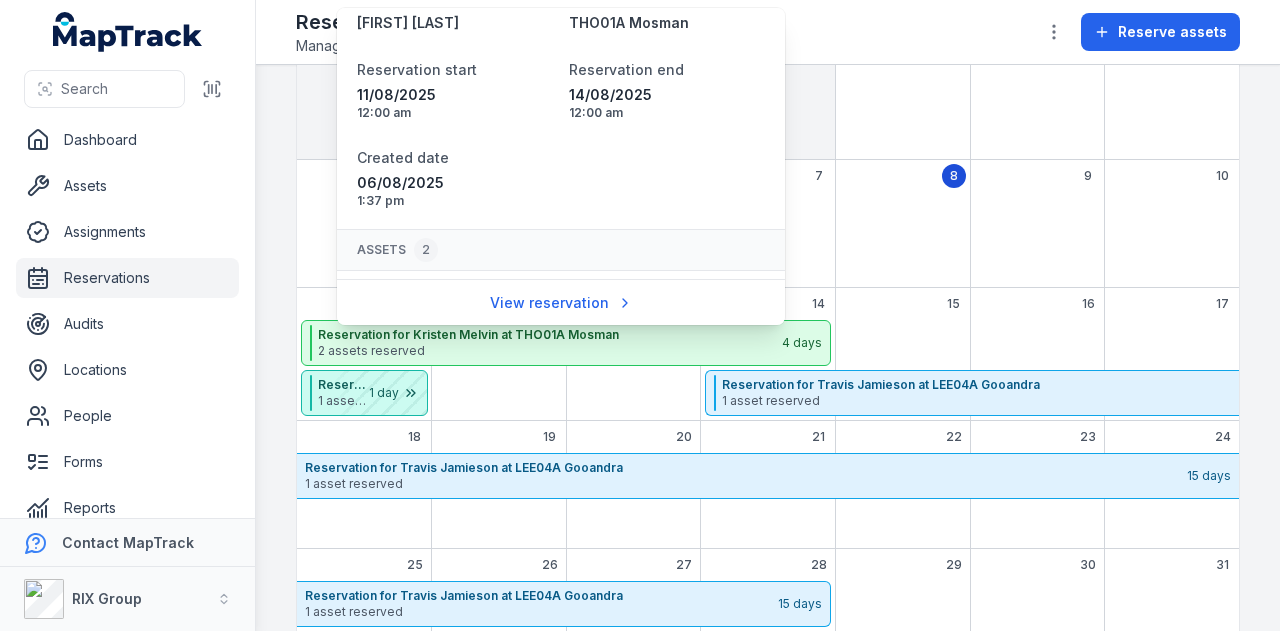 click on "Reservations Manage your asset reservations Reserve assets" at bounding box center (768, 32) 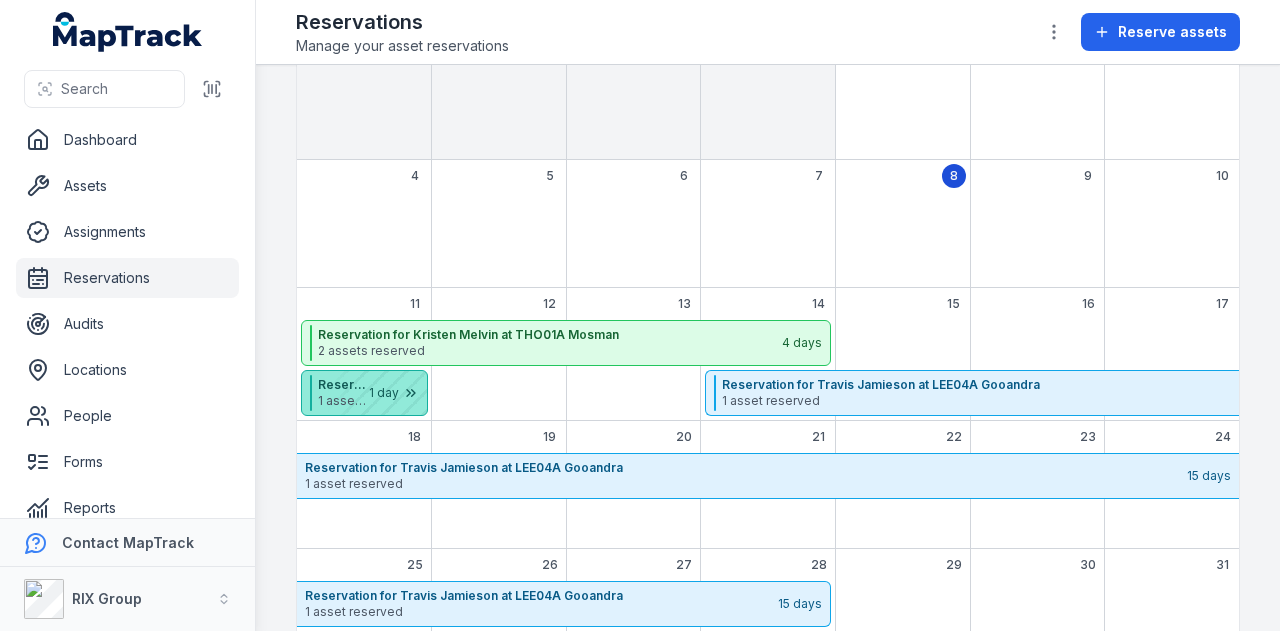 click at bounding box center (377, 393) 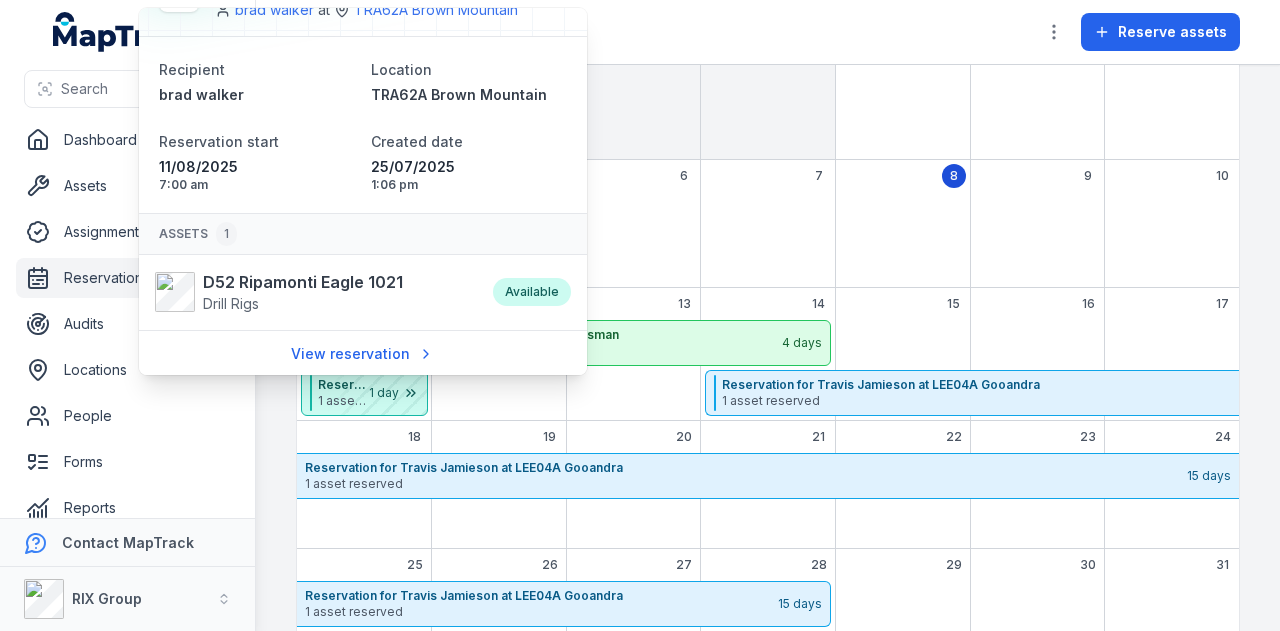 scroll, scrollTop: 0, scrollLeft: 0, axis: both 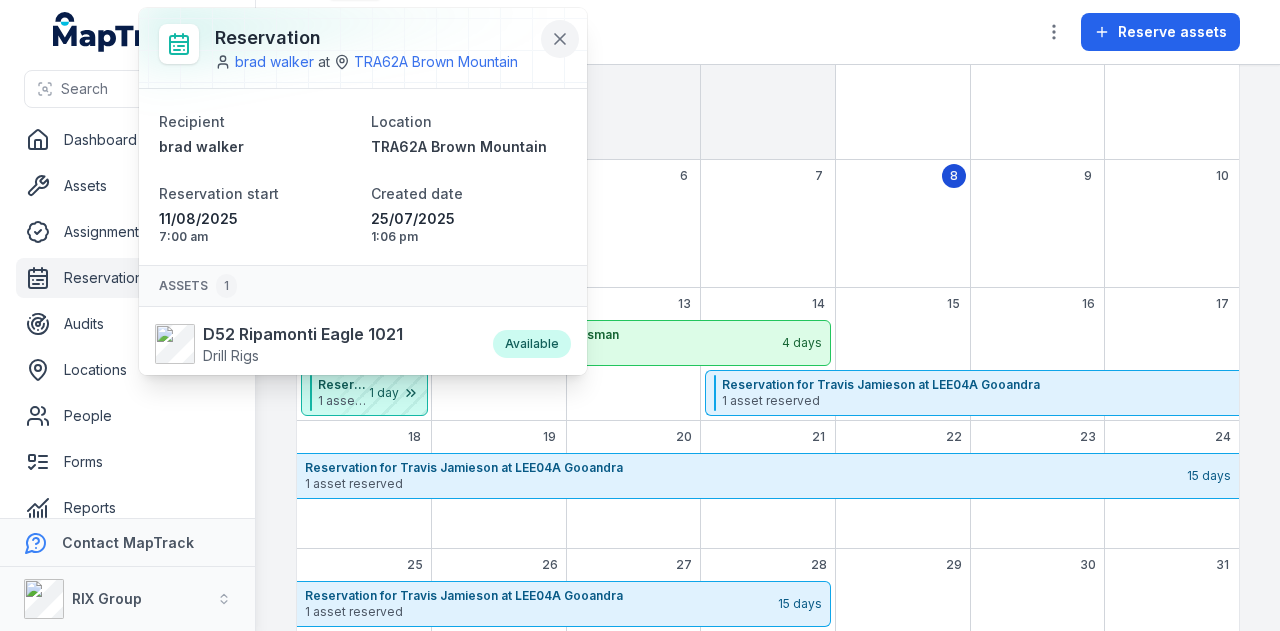 click 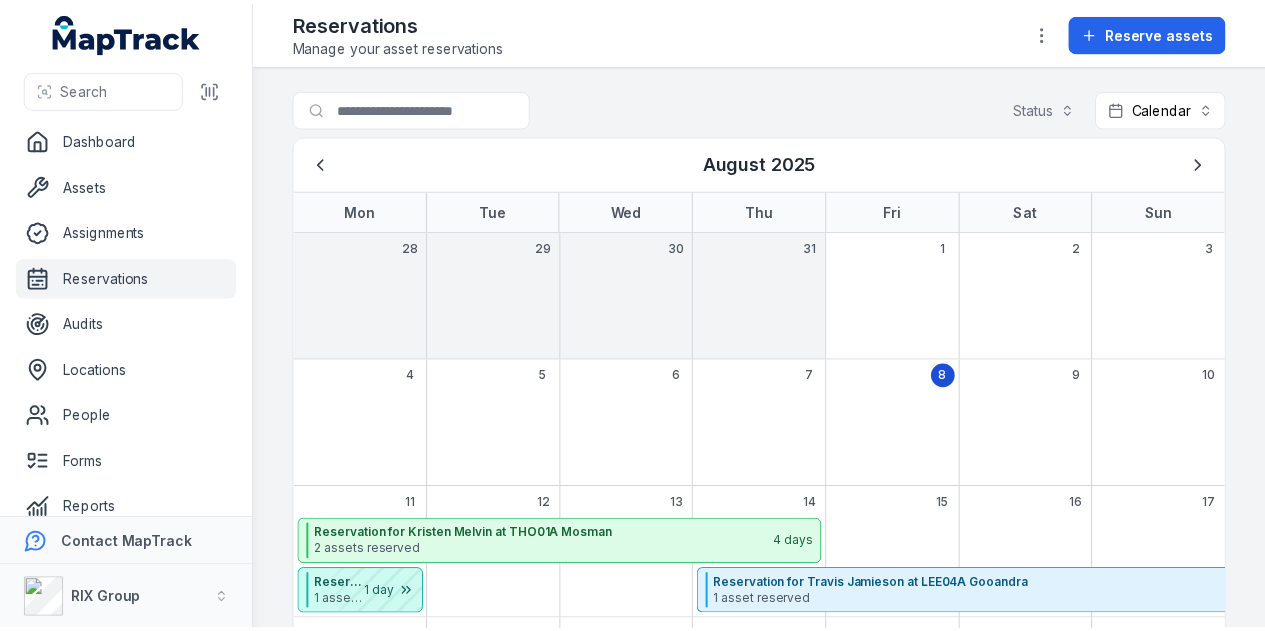 scroll, scrollTop: 268, scrollLeft: 0, axis: vertical 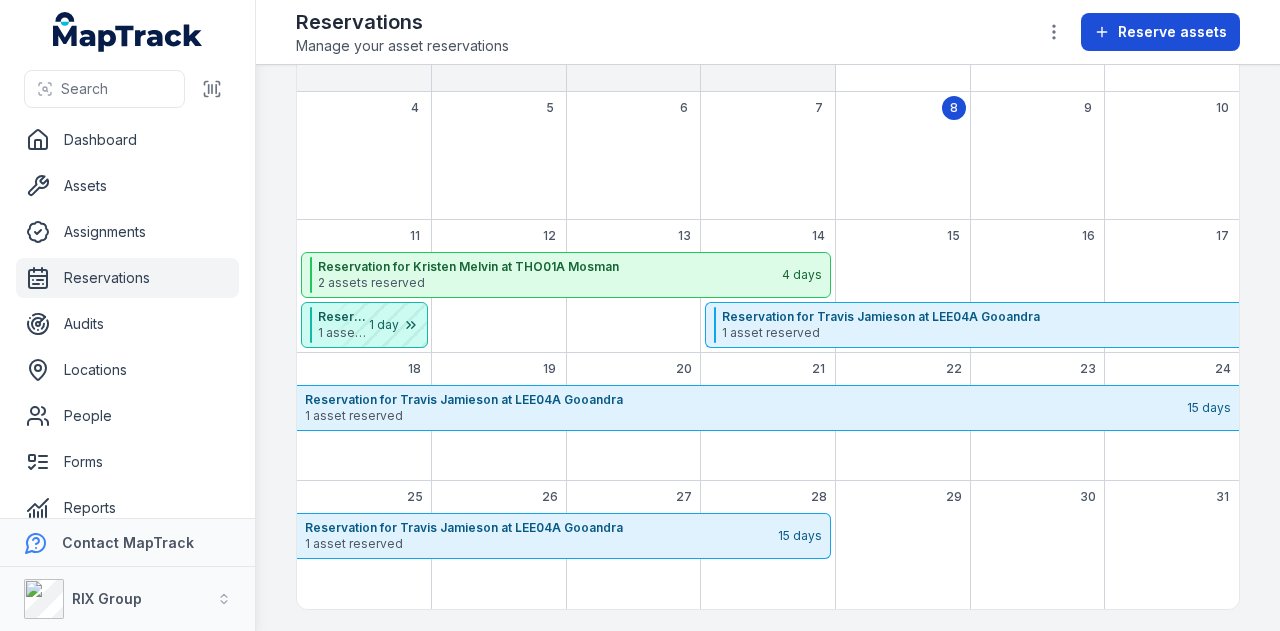 click on "Reserve assets" at bounding box center [1172, 32] 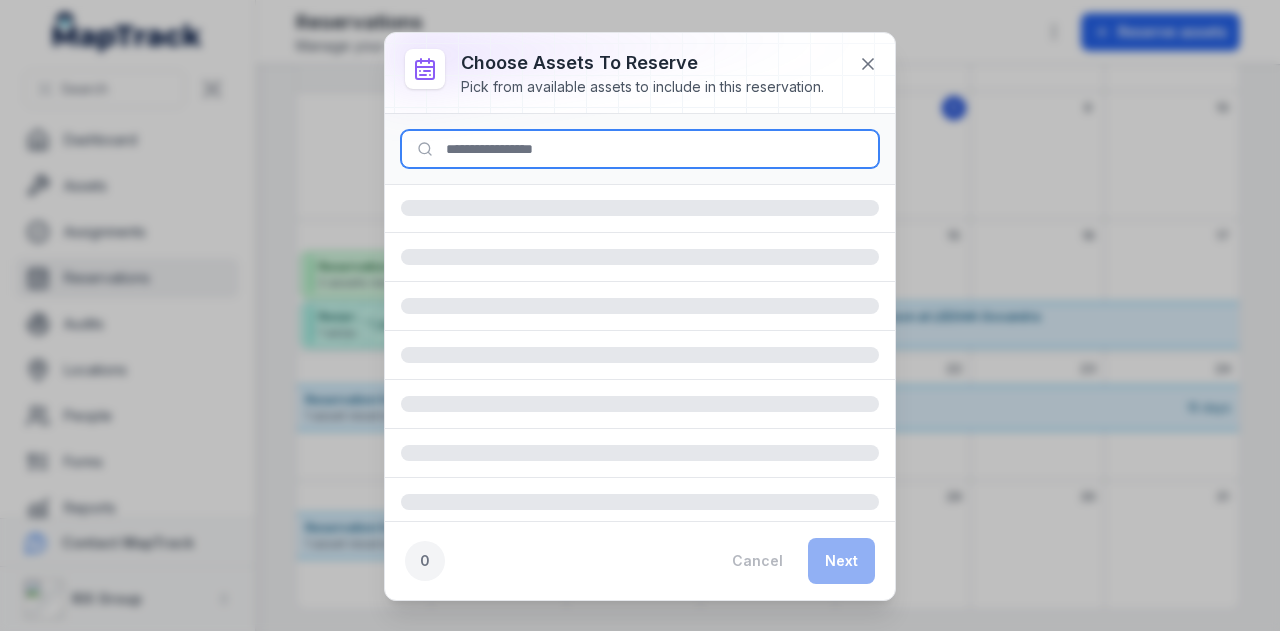 click at bounding box center [640, 149] 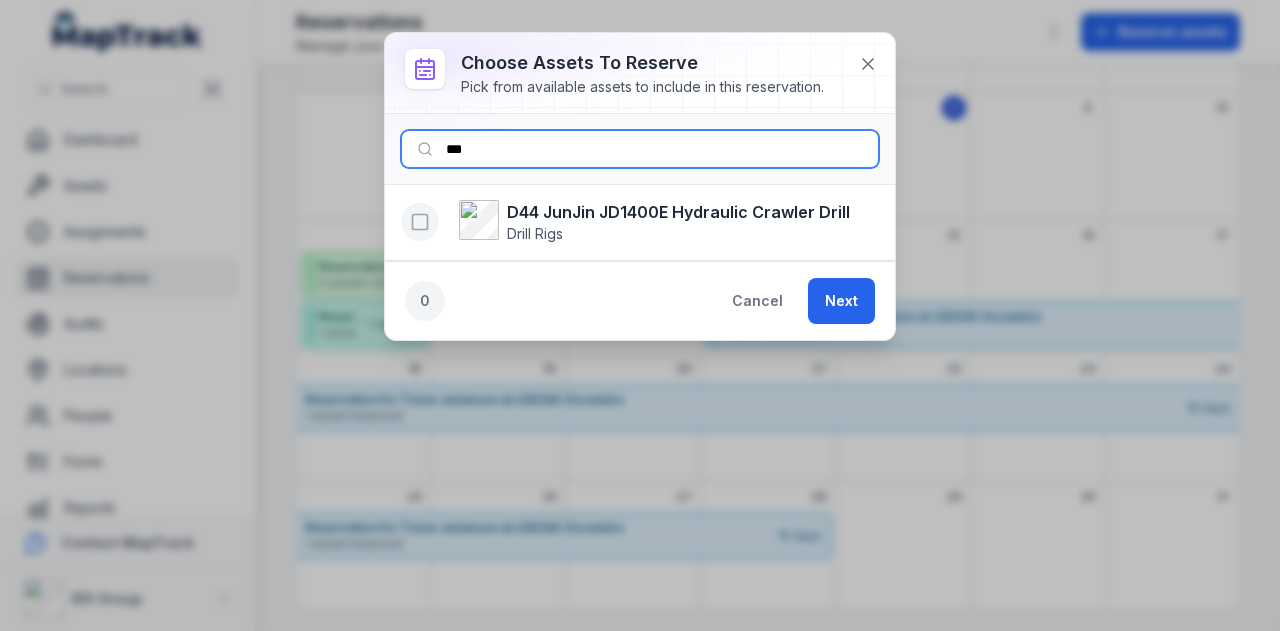 type on "***" 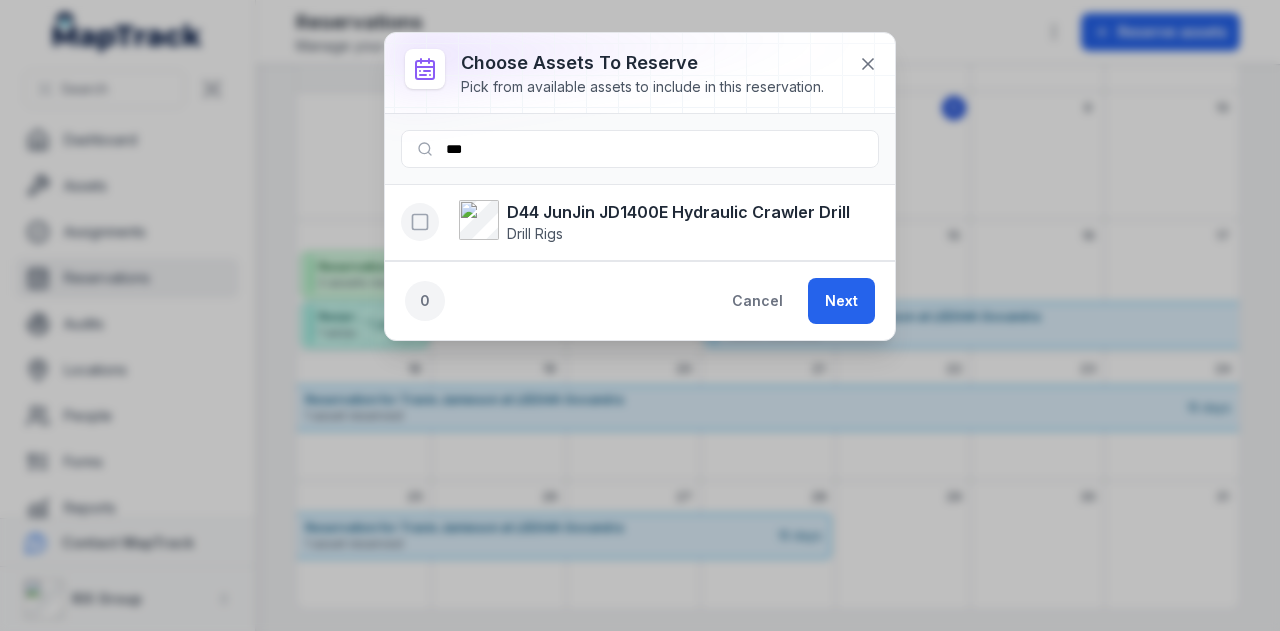 click 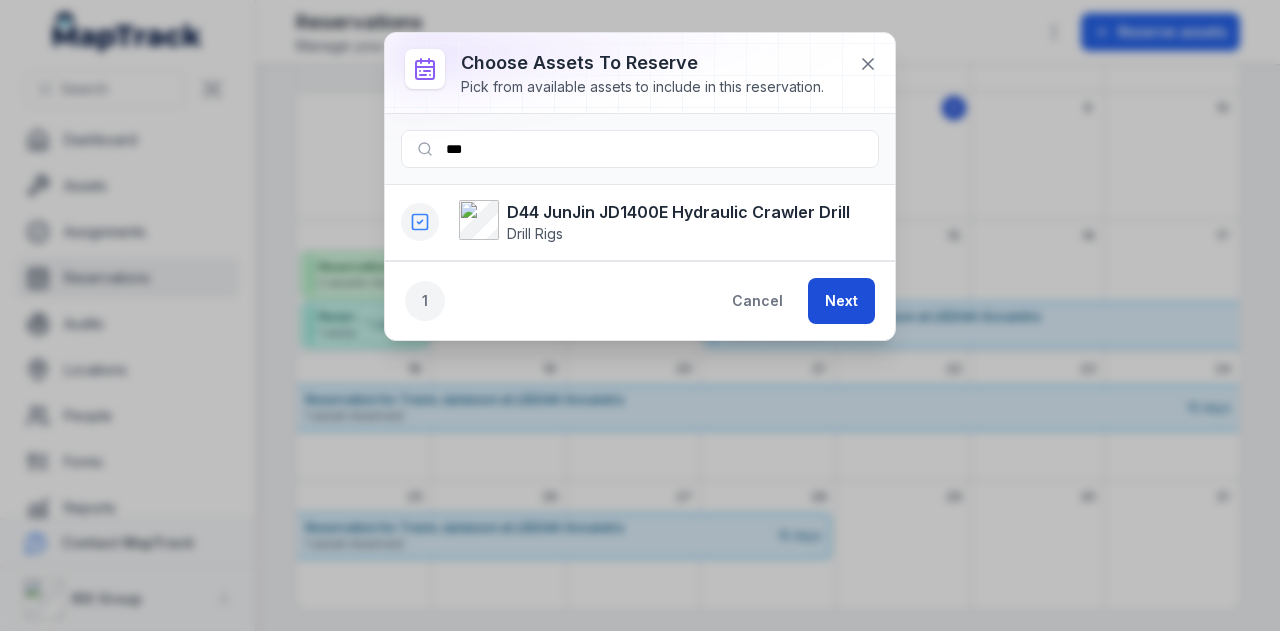 click on "Next" at bounding box center (841, 301) 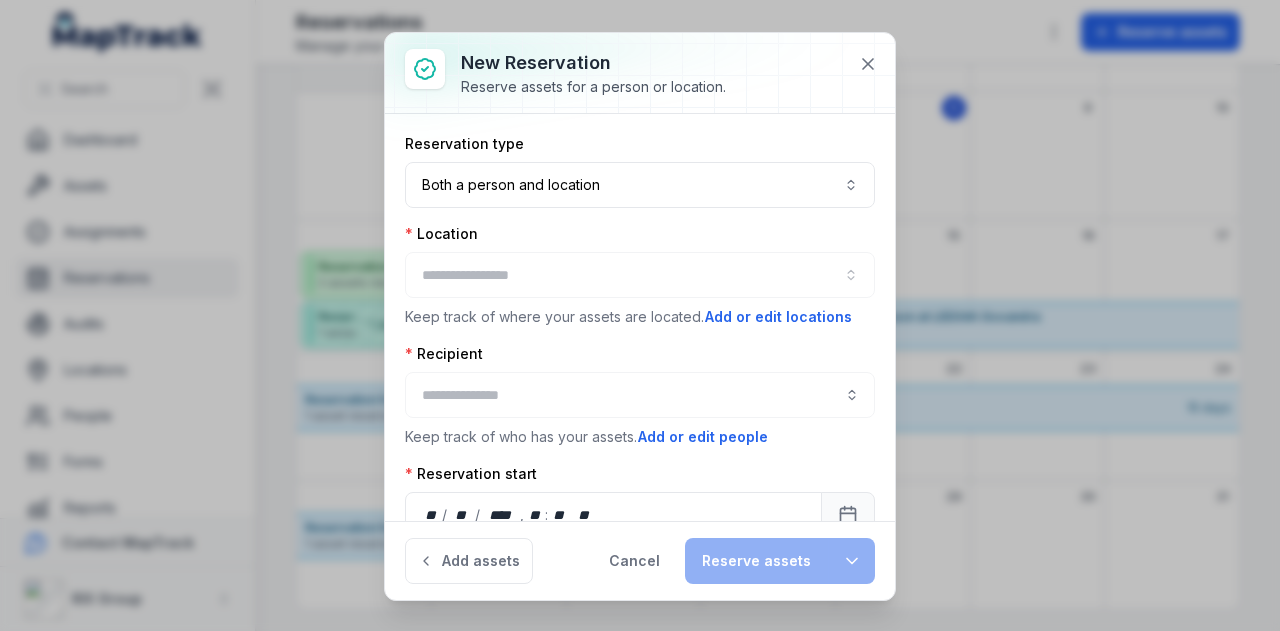 click at bounding box center (640, 275) 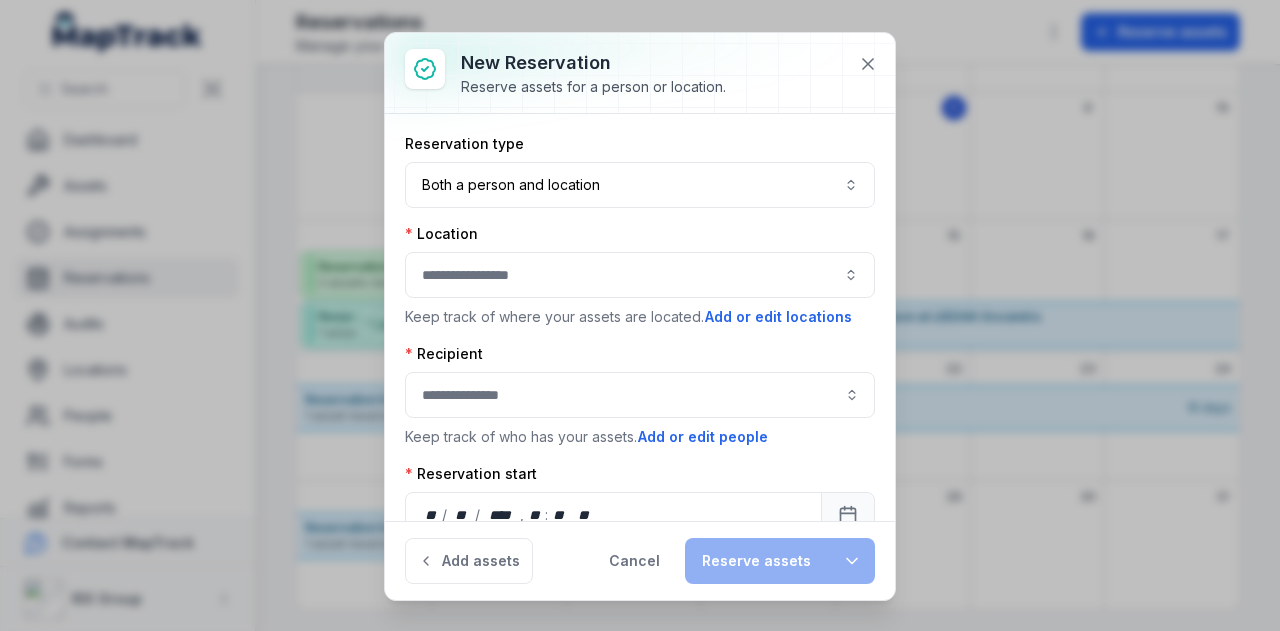 click at bounding box center [640, 275] 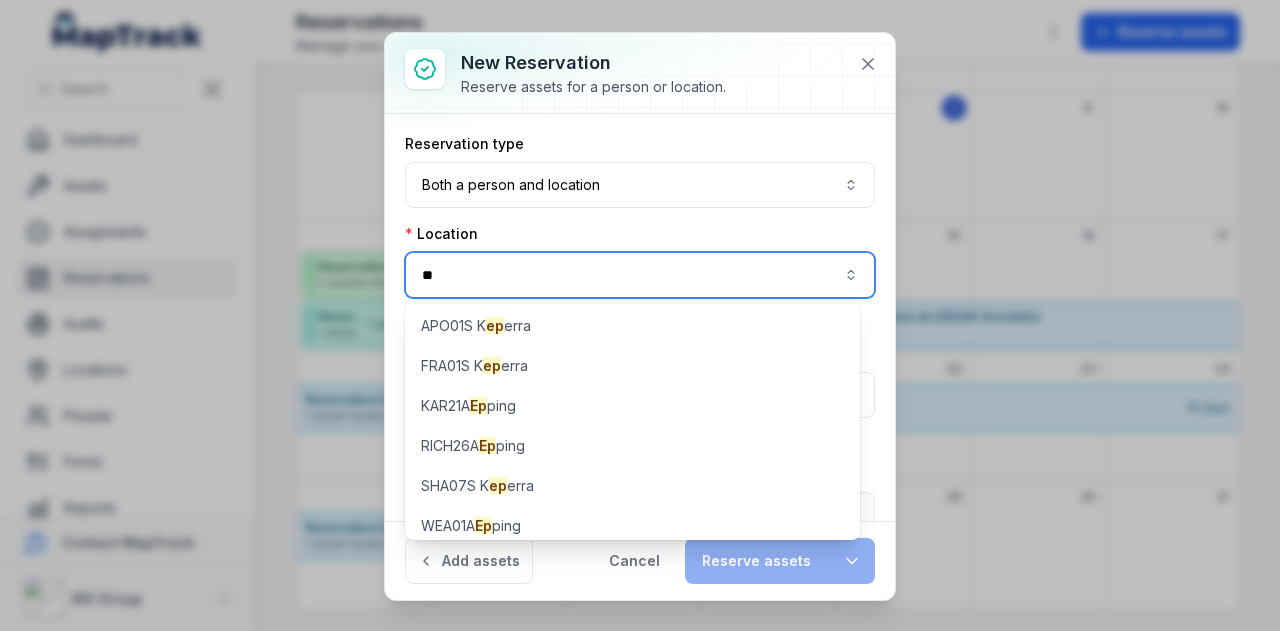 type on "*" 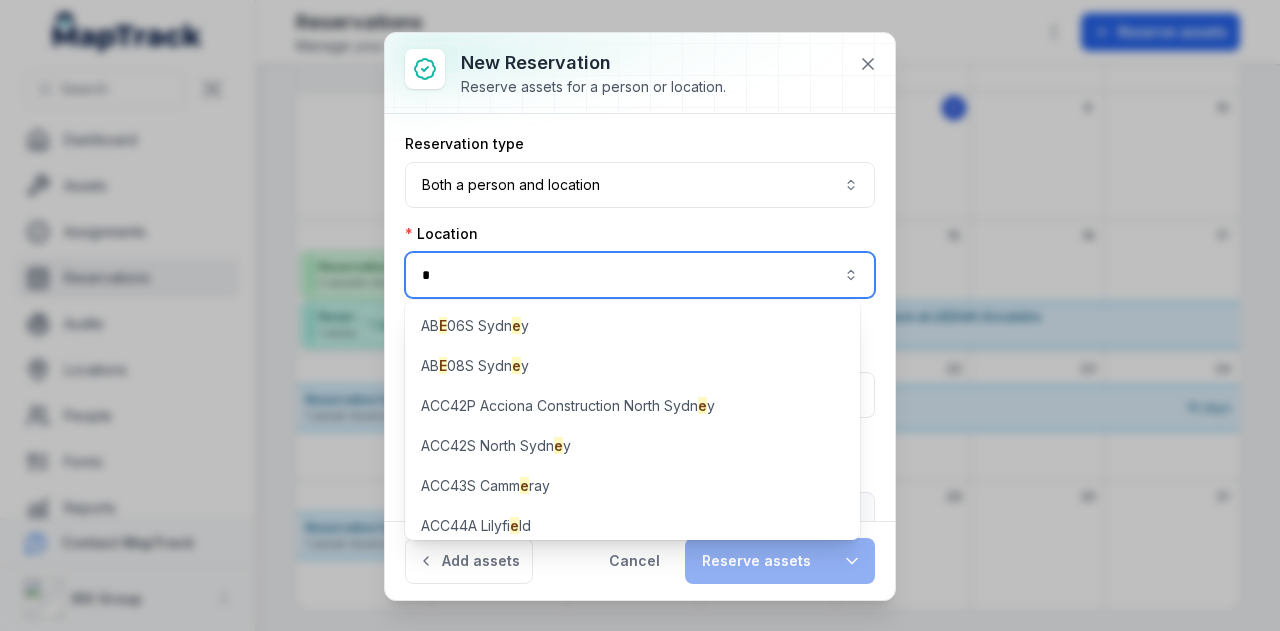 type 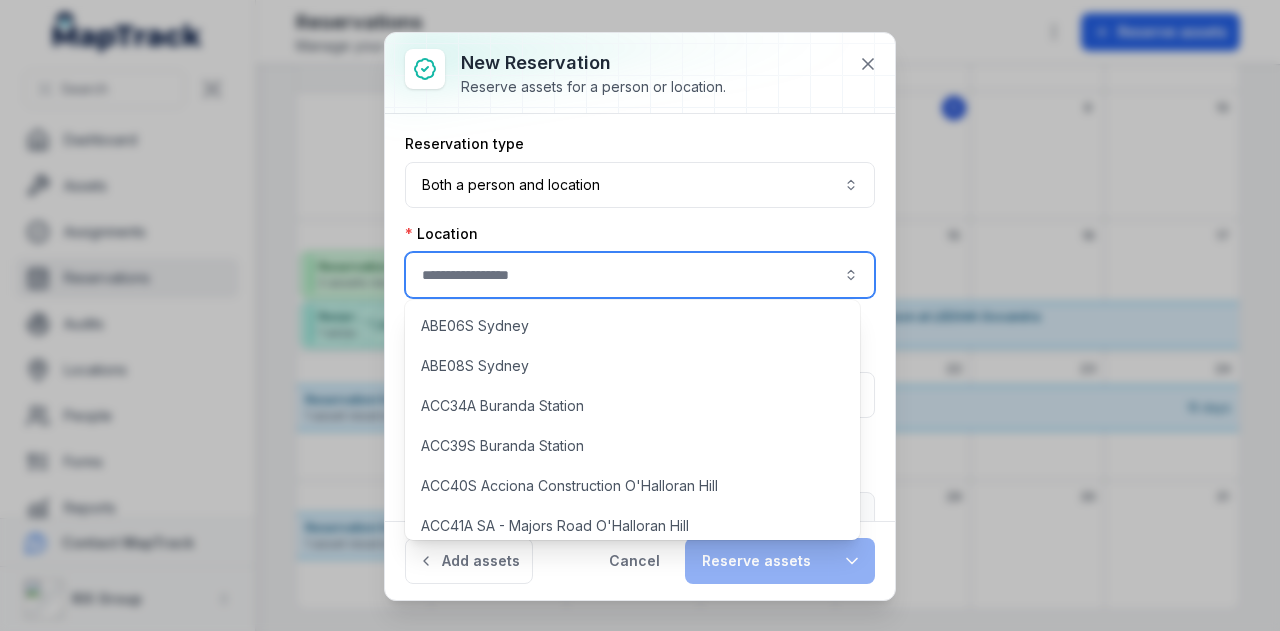 click on "Reservation type Both a person and location **** Location Keep track of where your assets are located. Add or edit locations Recipient Keep track of who has your assets. Add or edit people Reservation start ** / ** / **** , ** : **   ** Reservation end ** / ** / **** , ** : **   **" at bounding box center (640, 381) 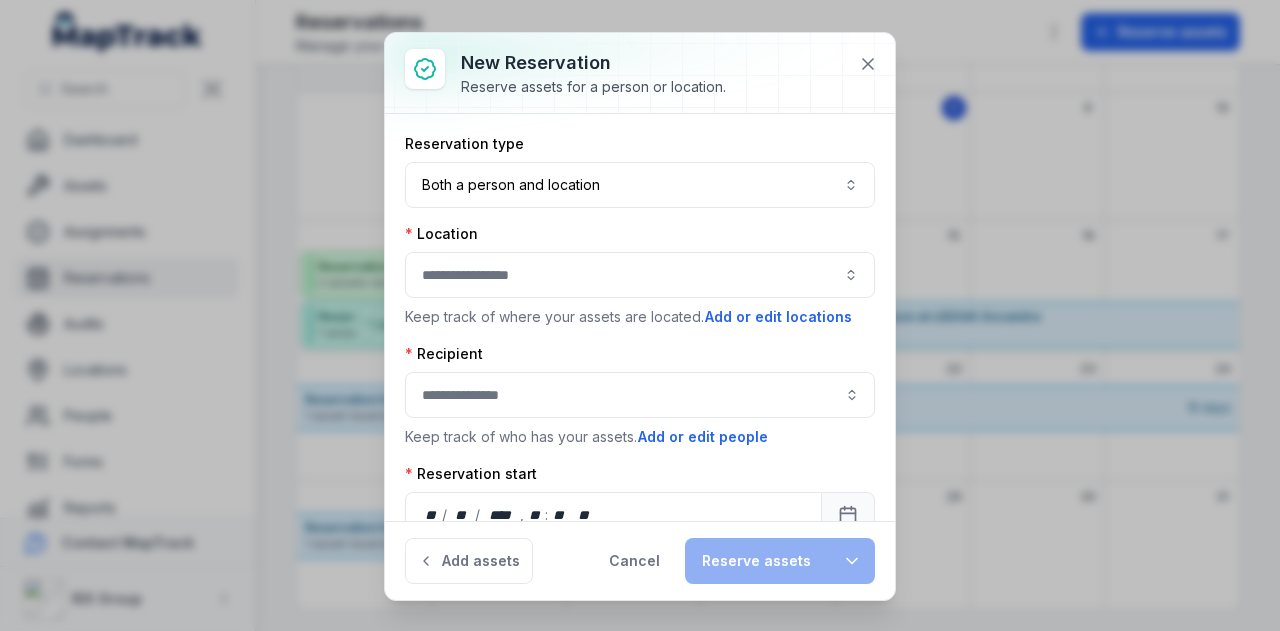 click at bounding box center [640, 275] 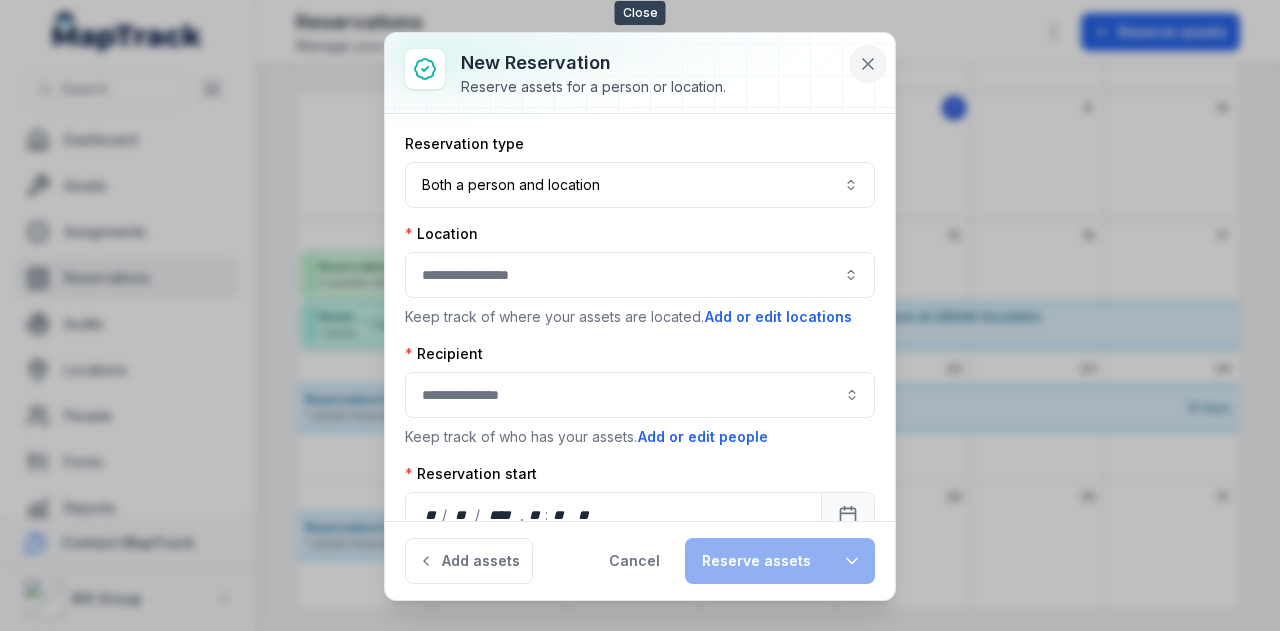 click 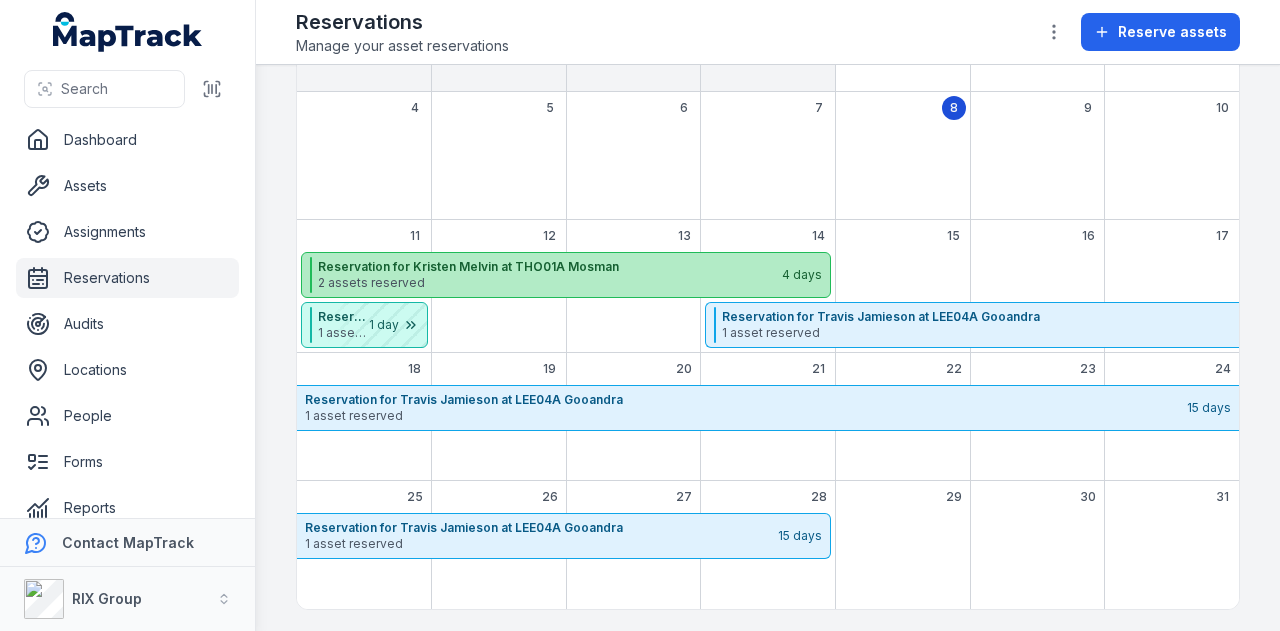 click on "2 assets reserved" at bounding box center [549, 283] 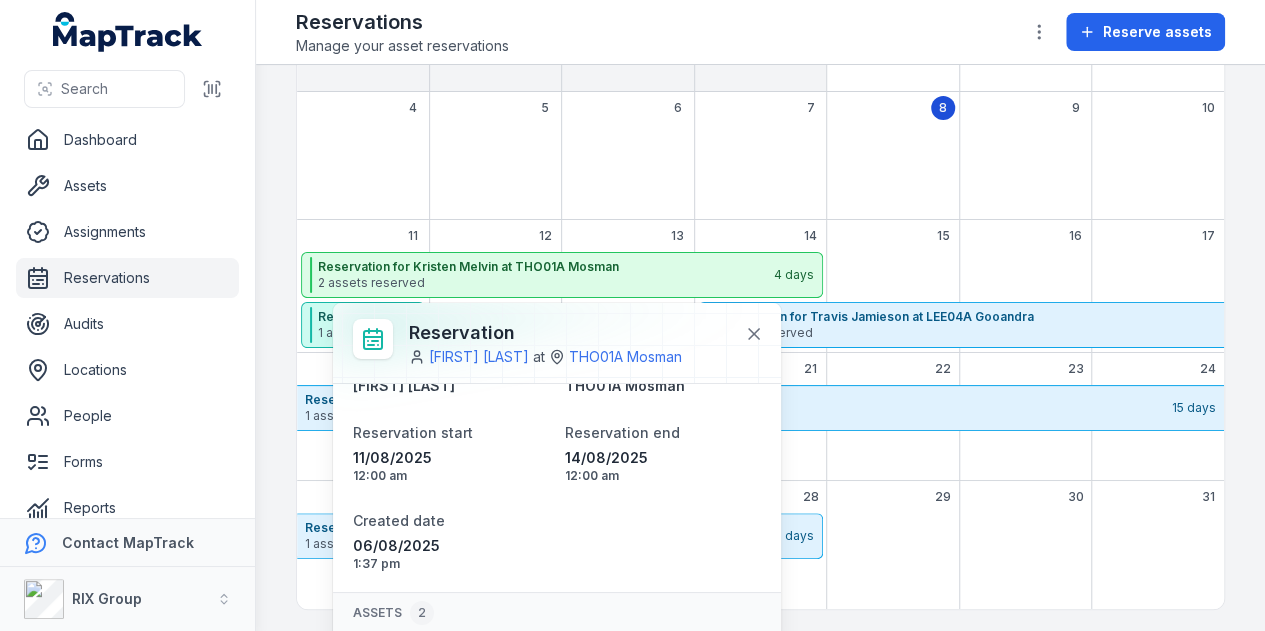 scroll, scrollTop: 141, scrollLeft: 0, axis: vertical 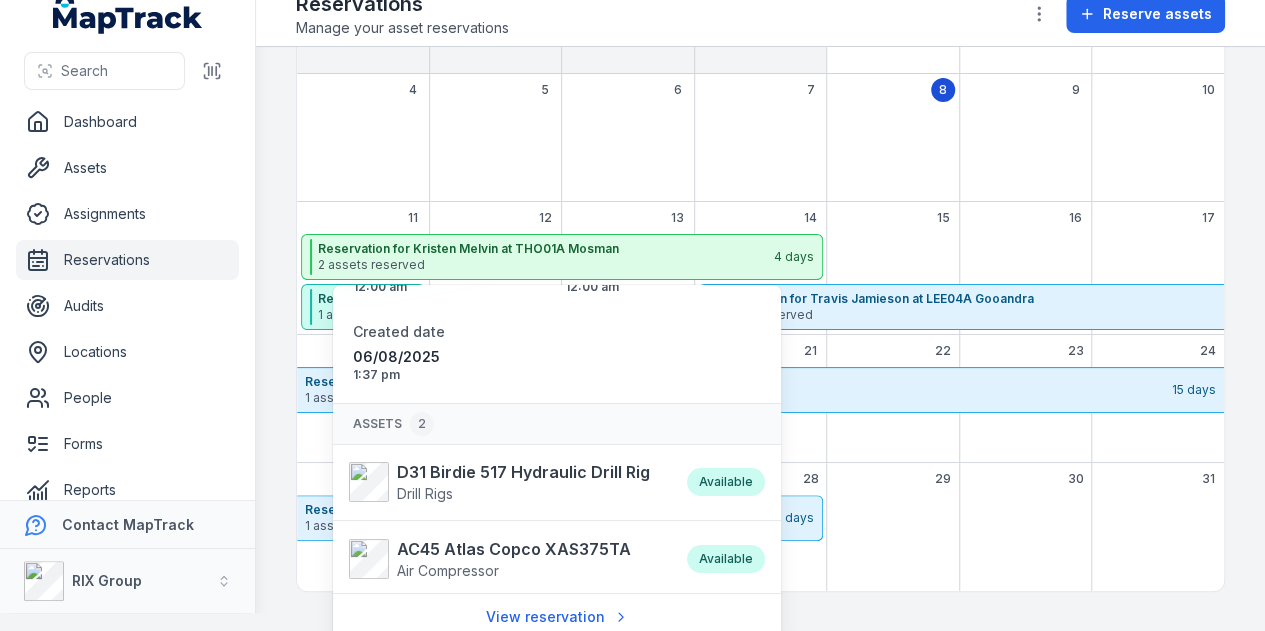 click at bounding box center [893, 520] 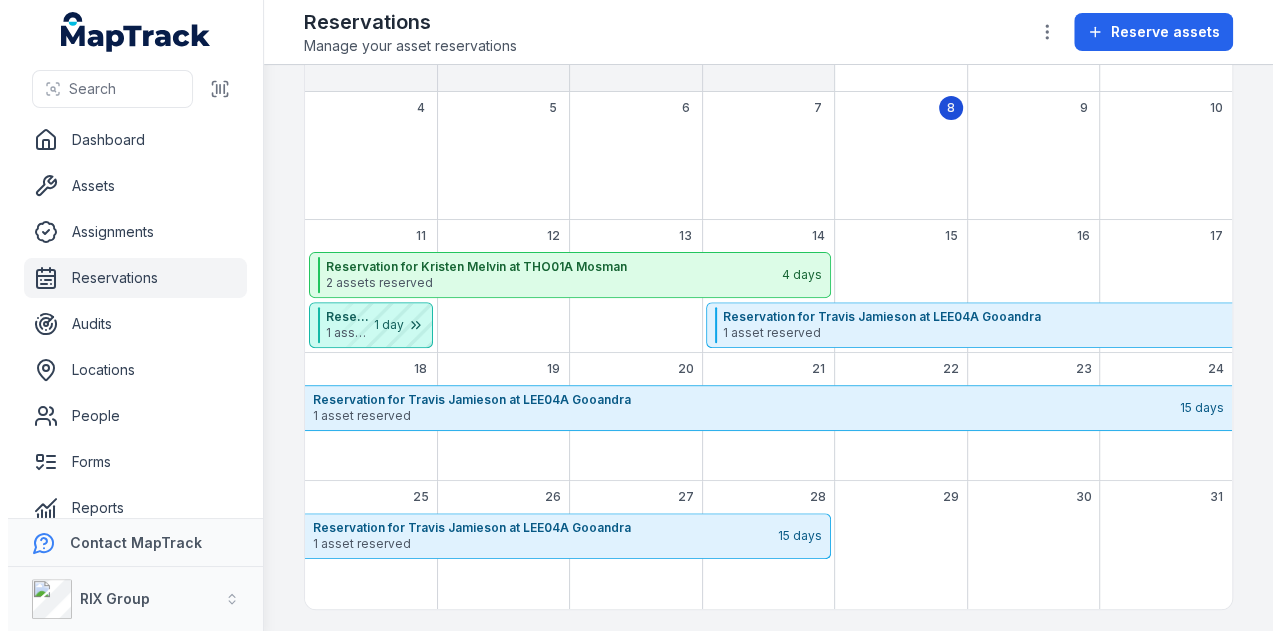 scroll, scrollTop: 0, scrollLeft: 0, axis: both 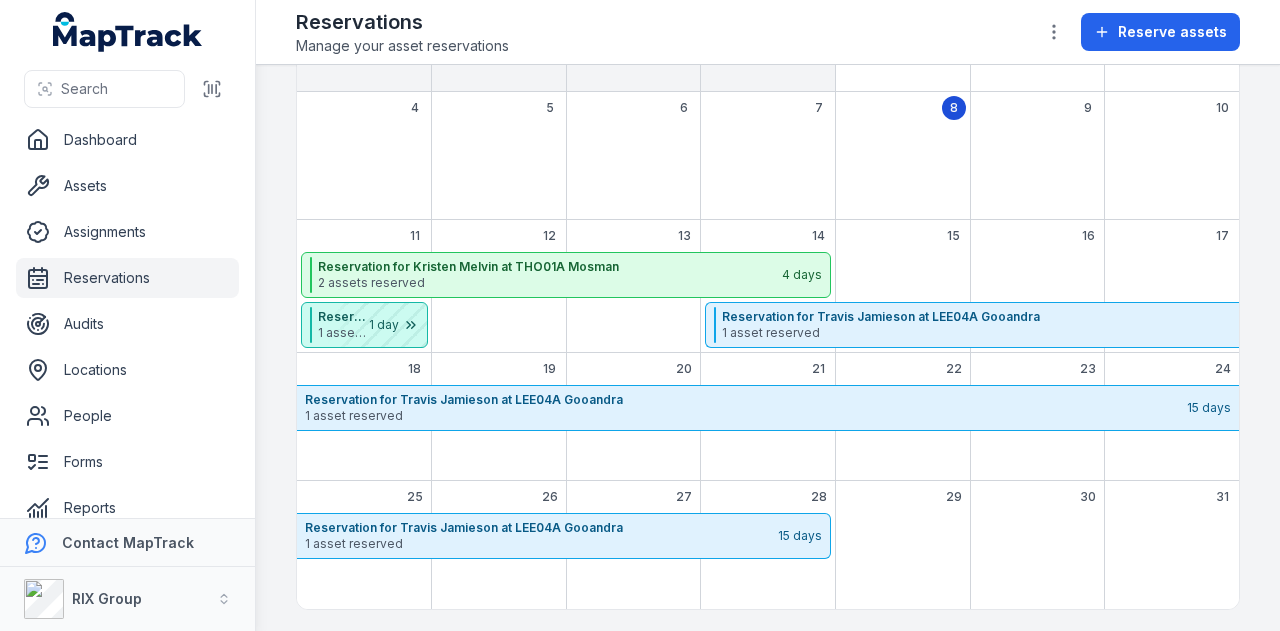 click on "6" at bounding box center (633, 156) 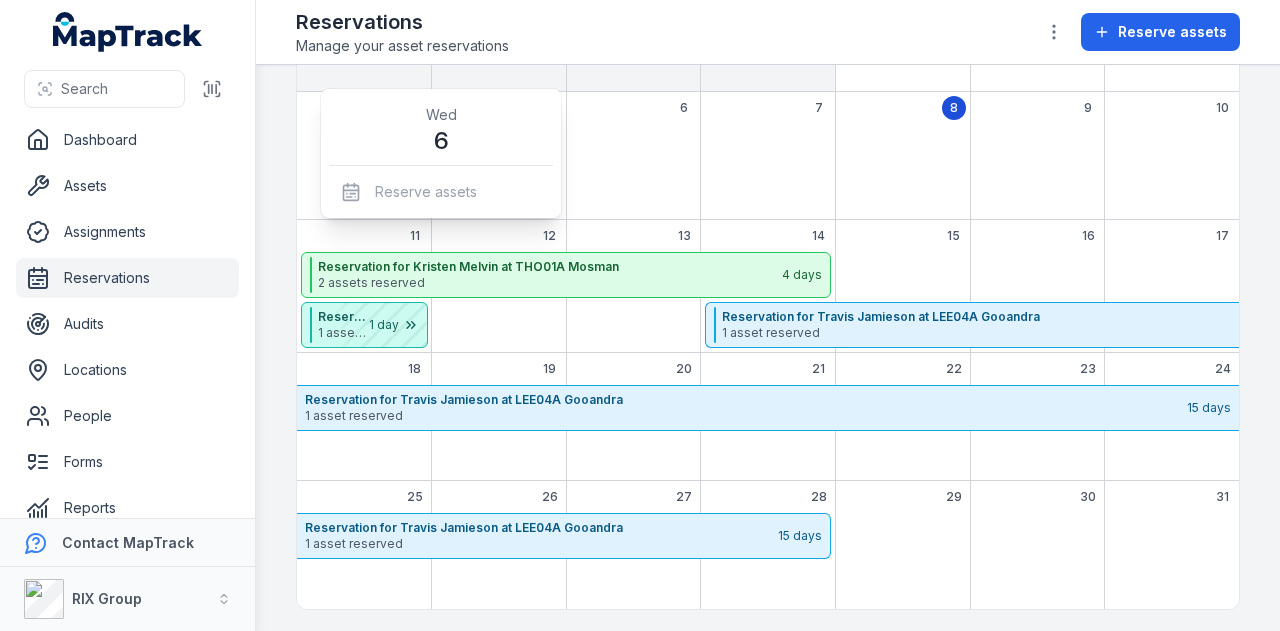 click at bounding box center [499, 302] 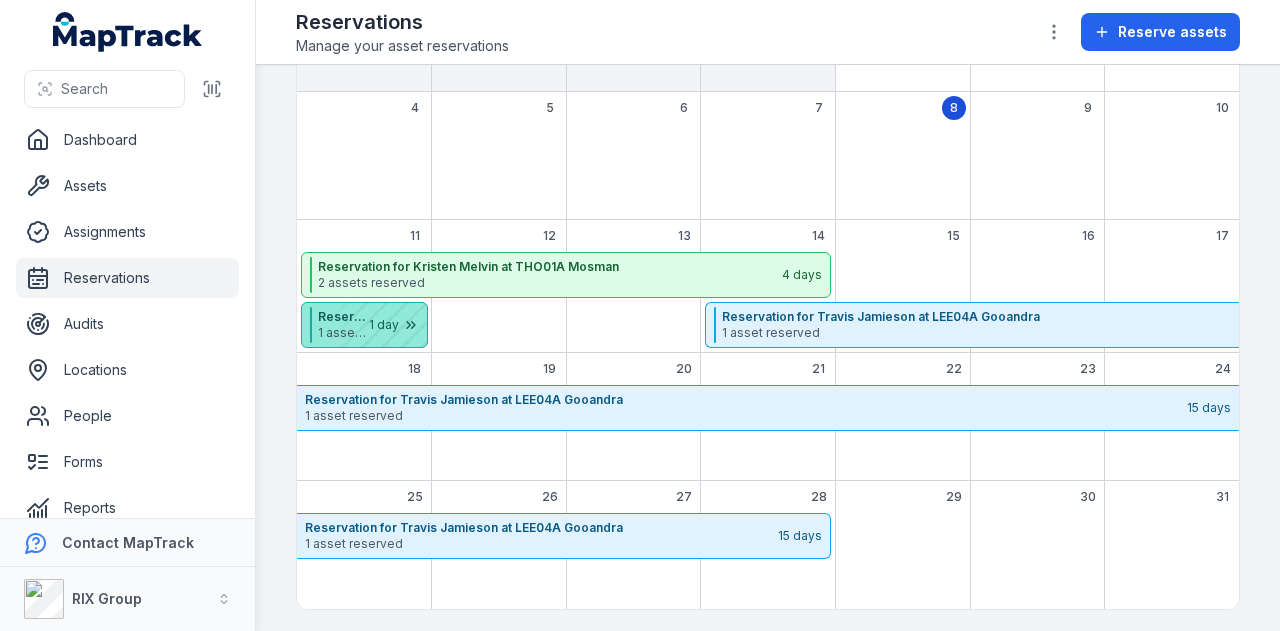 click at bounding box center [377, 325] 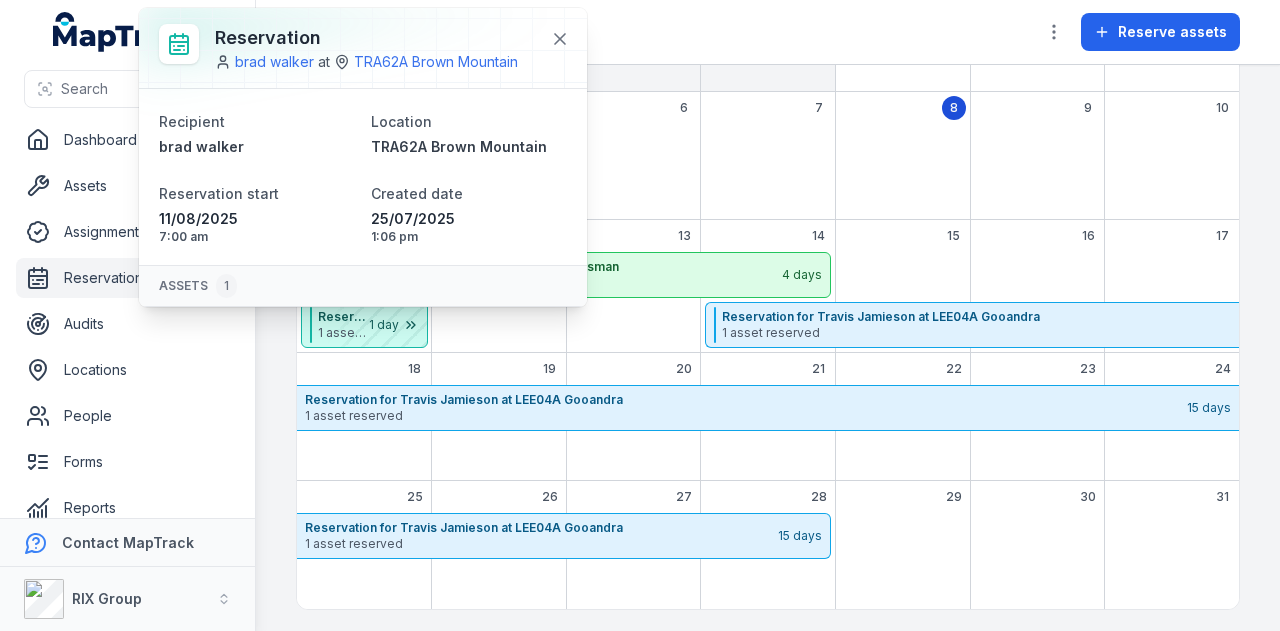 scroll, scrollTop: 120, scrollLeft: 0, axis: vertical 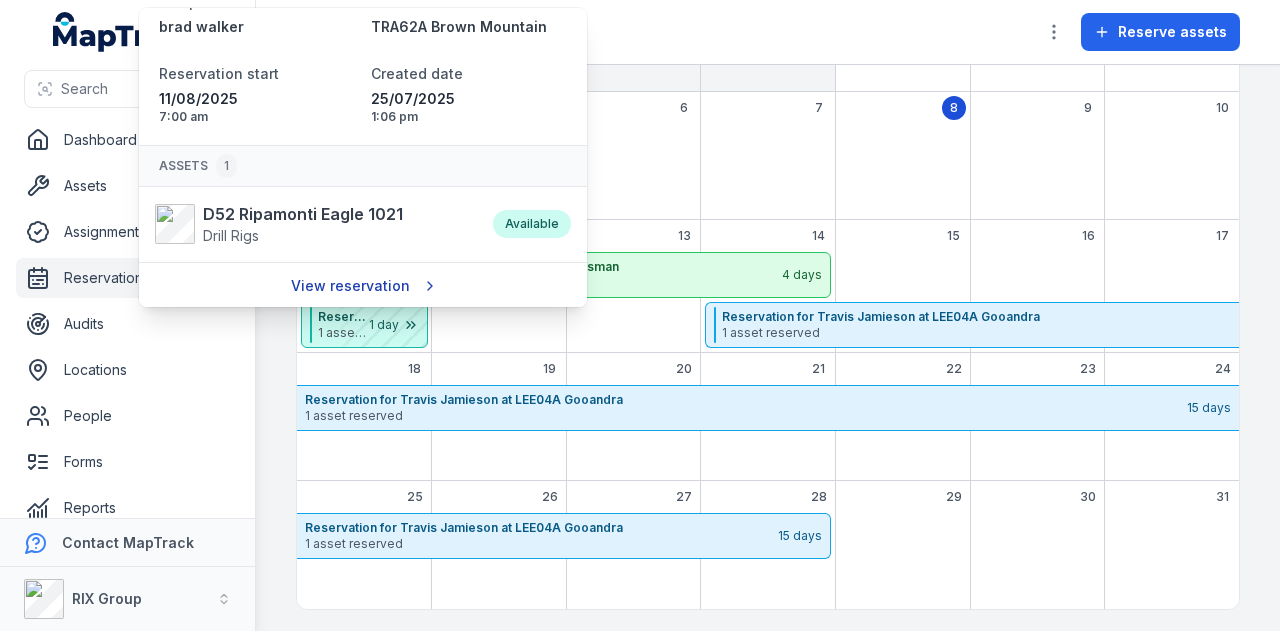 click on "View reservation" at bounding box center [362, 286] 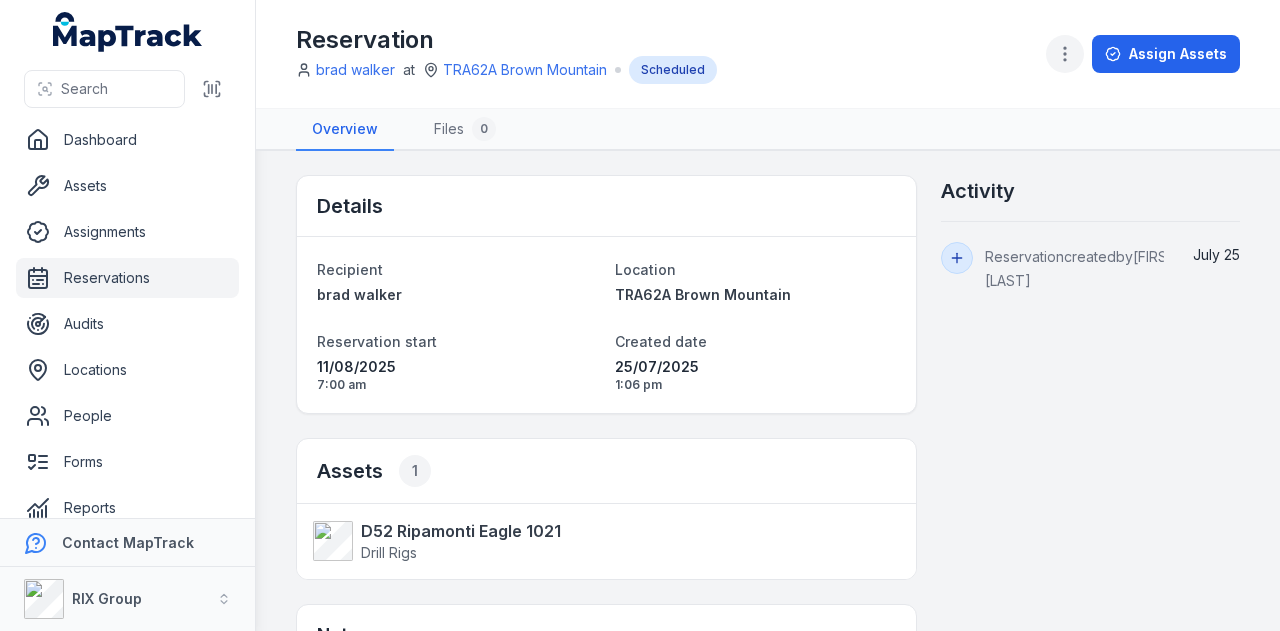 click at bounding box center [1065, 54] 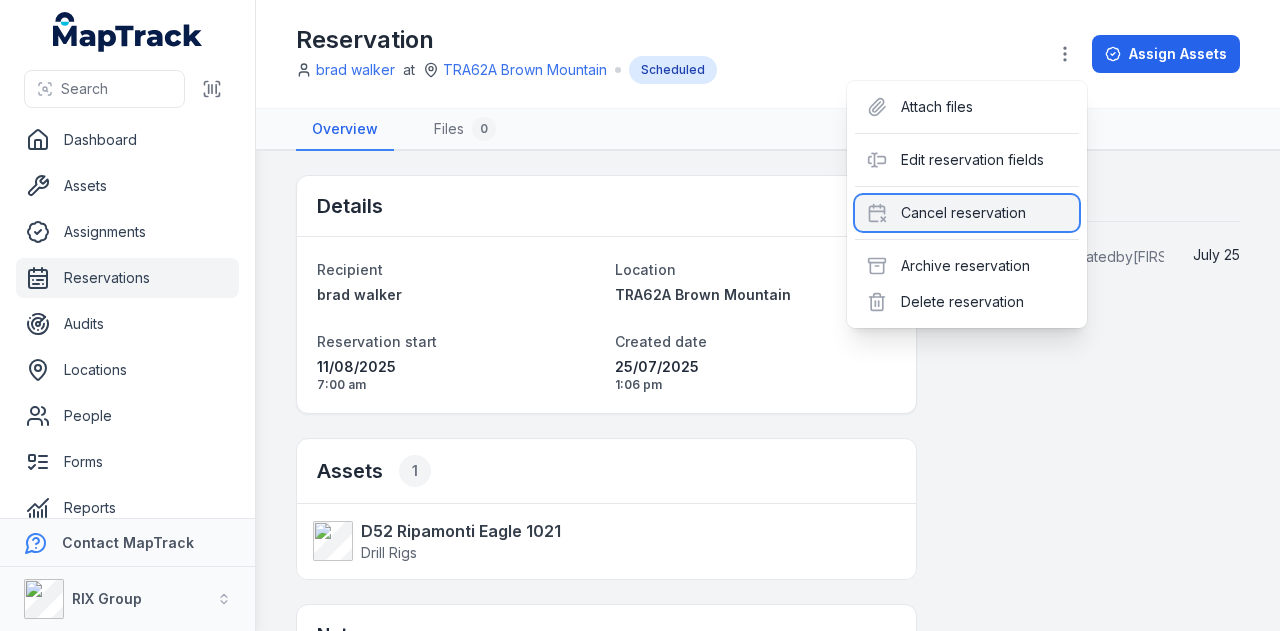 click on "Cancel reservation" at bounding box center [967, 213] 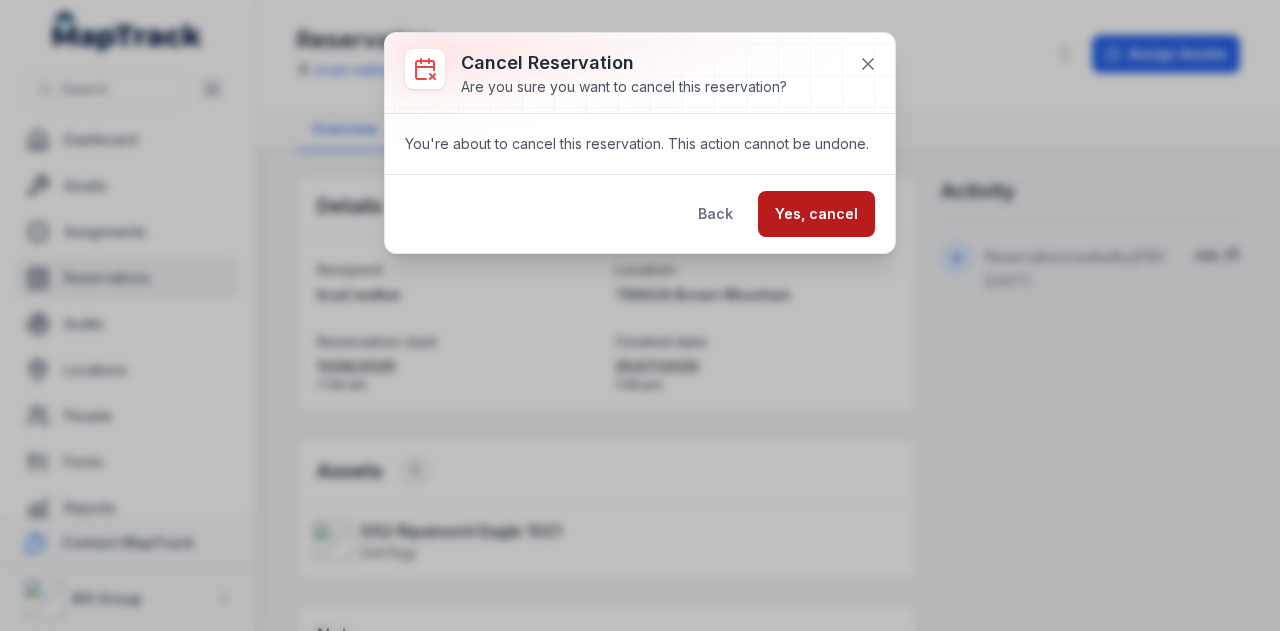 click on "Yes, cancel" at bounding box center [816, 214] 